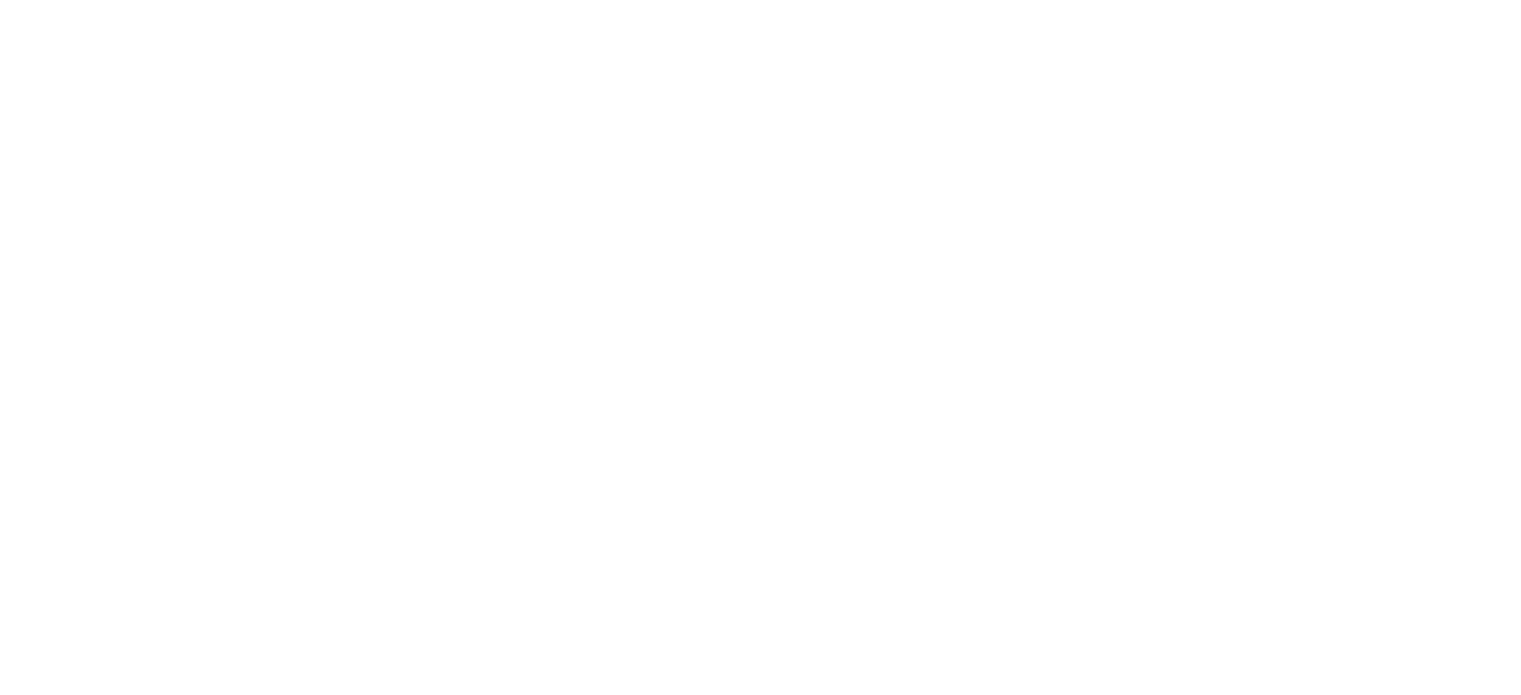 scroll, scrollTop: 0, scrollLeft: 0, axis: both 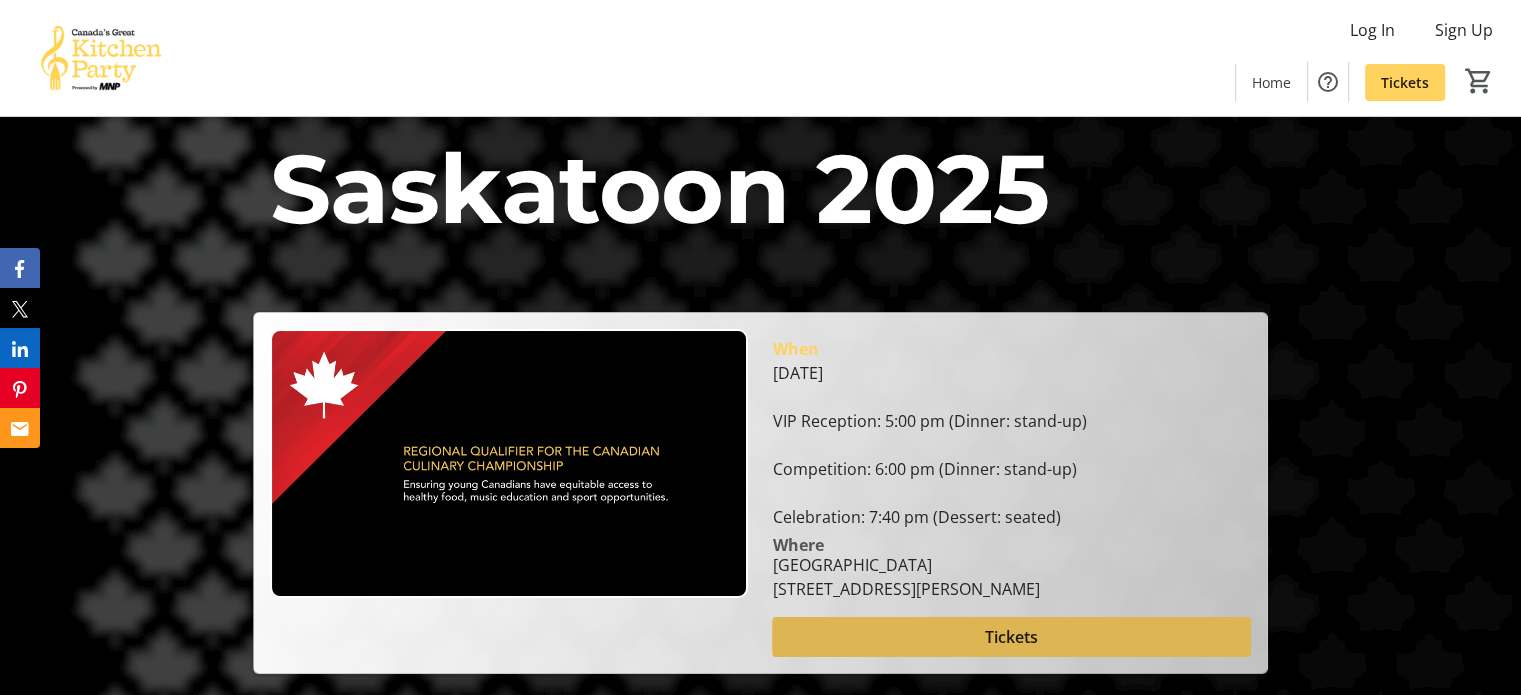 click on "Tickets" at bounding box center [1011, 637] 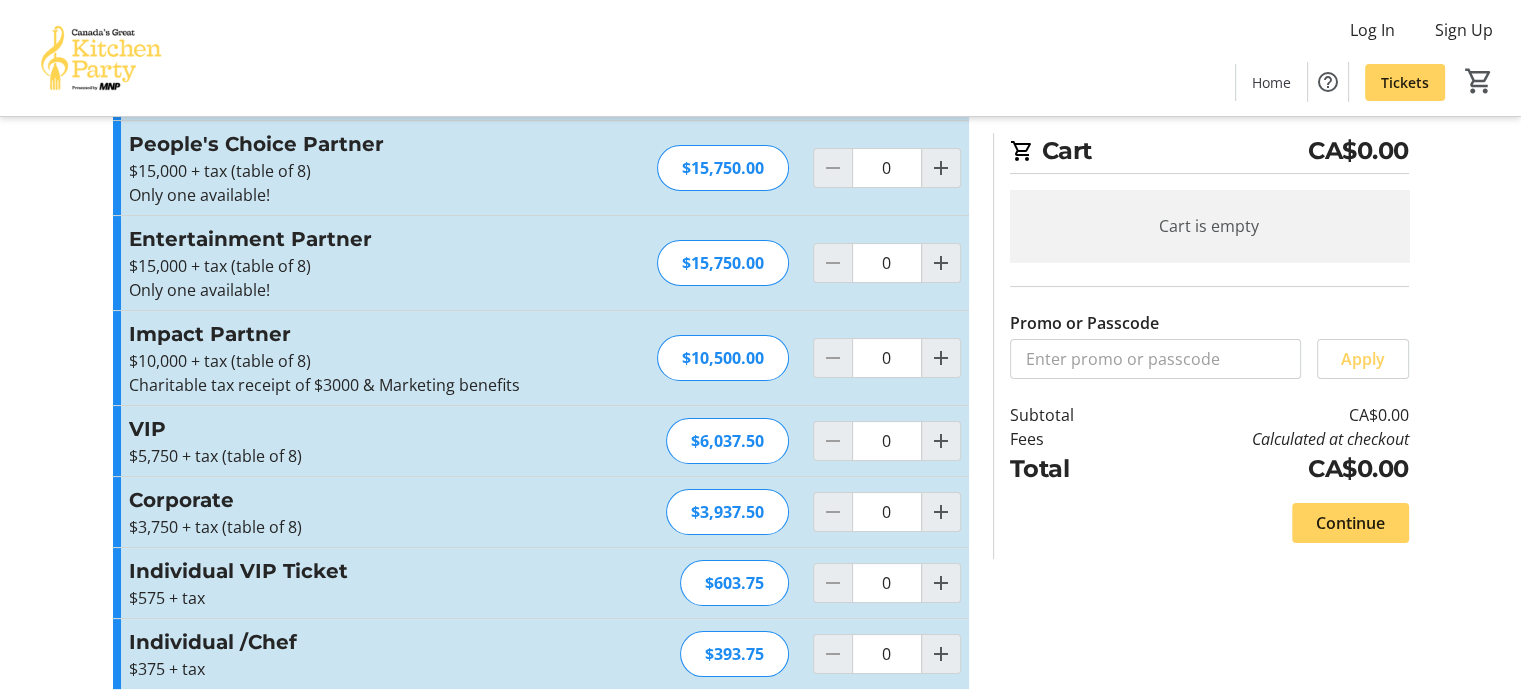 scroll, scrollTop: 251, scrollLeft: 0, axis: vertical 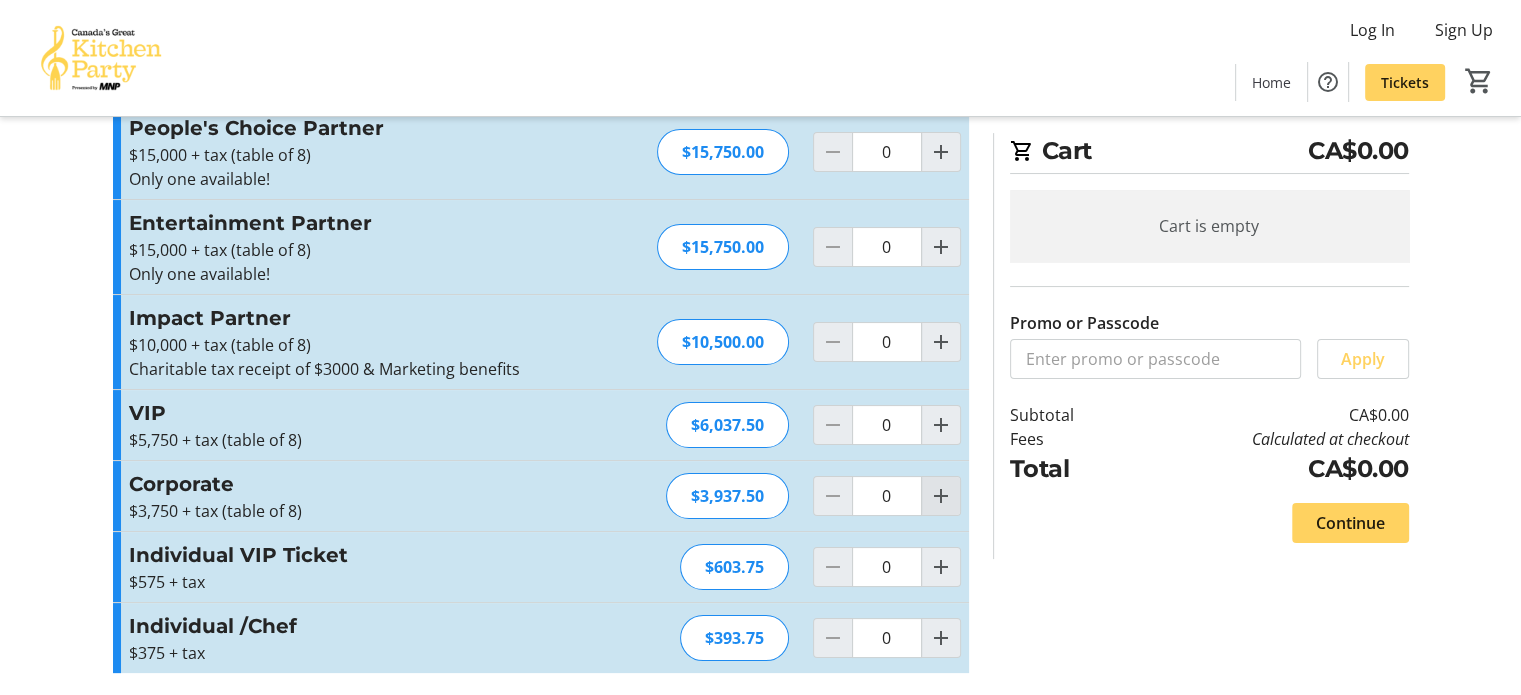 click 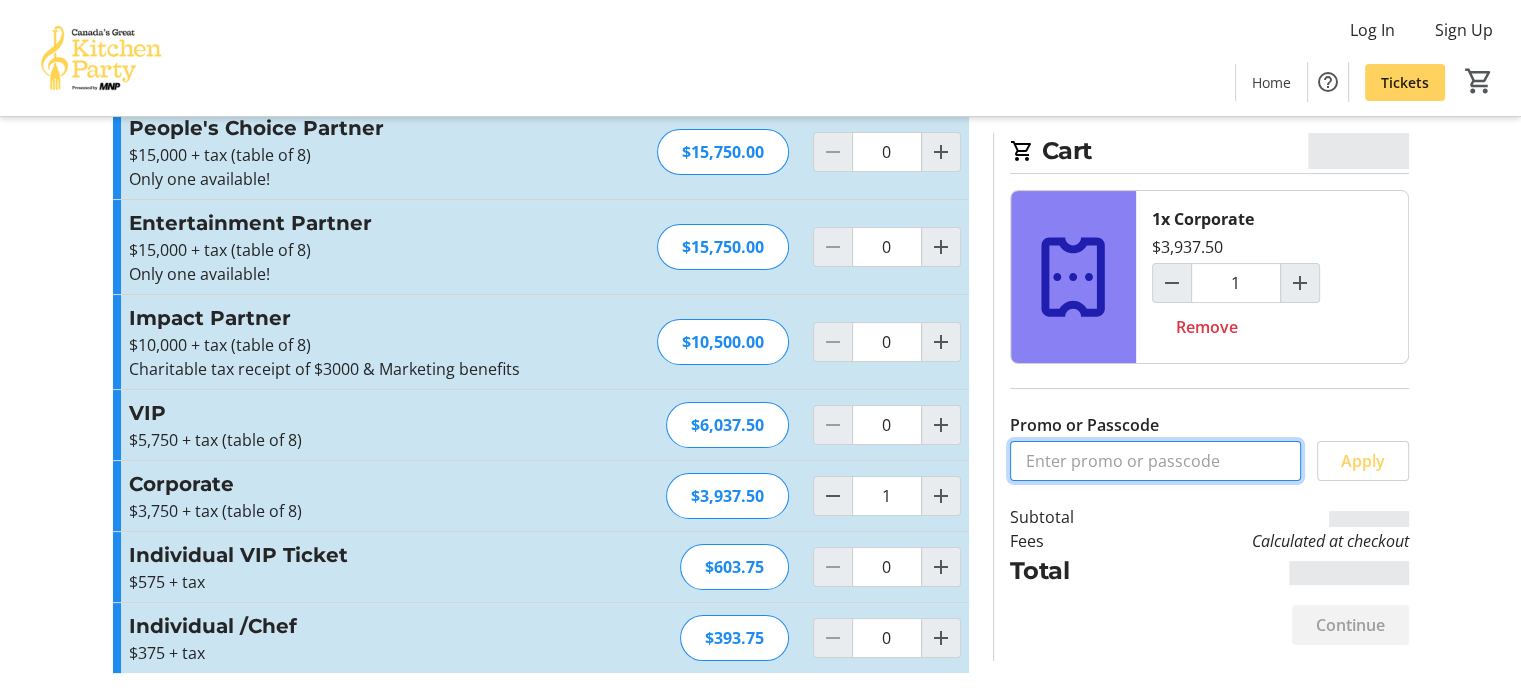 click on "Promo or Passcode" at bounding box center (1155, 461) 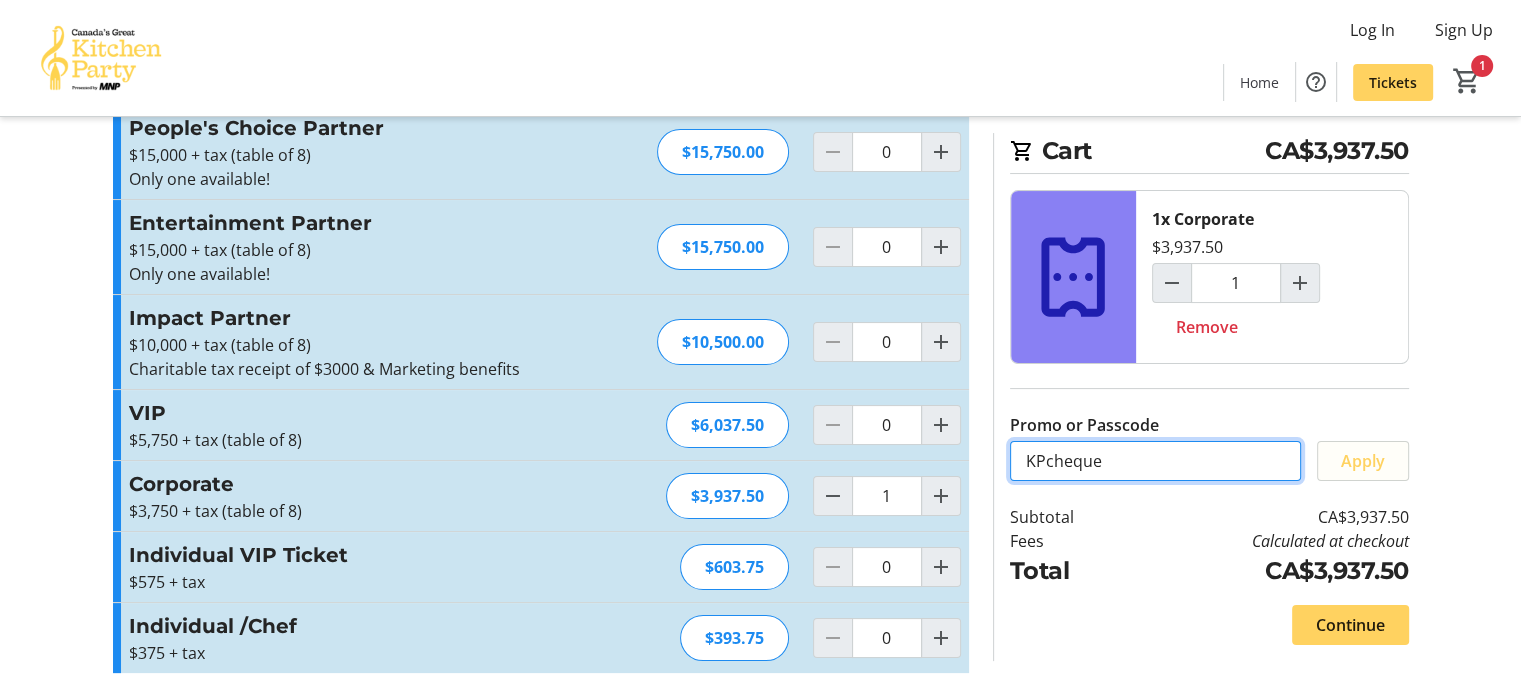 type on "KPcheque" 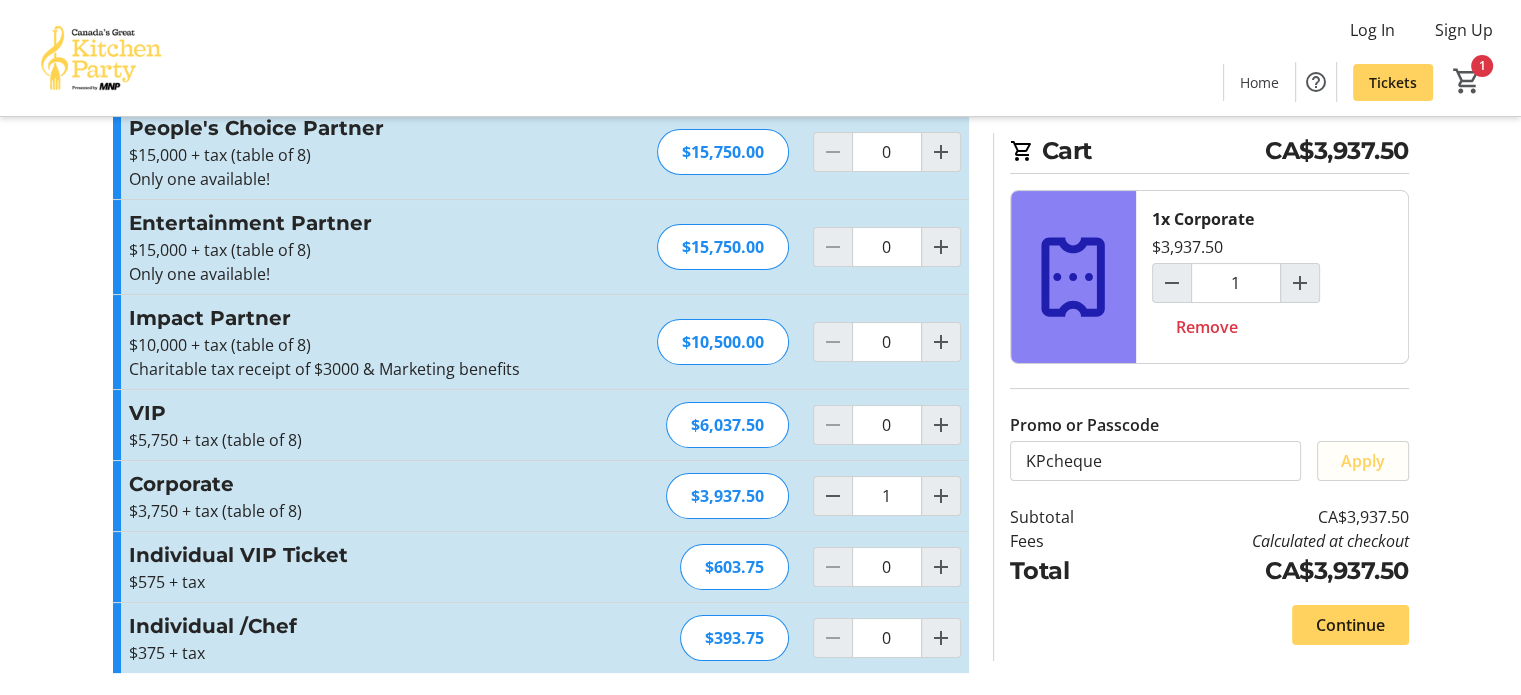 click on "Apply" 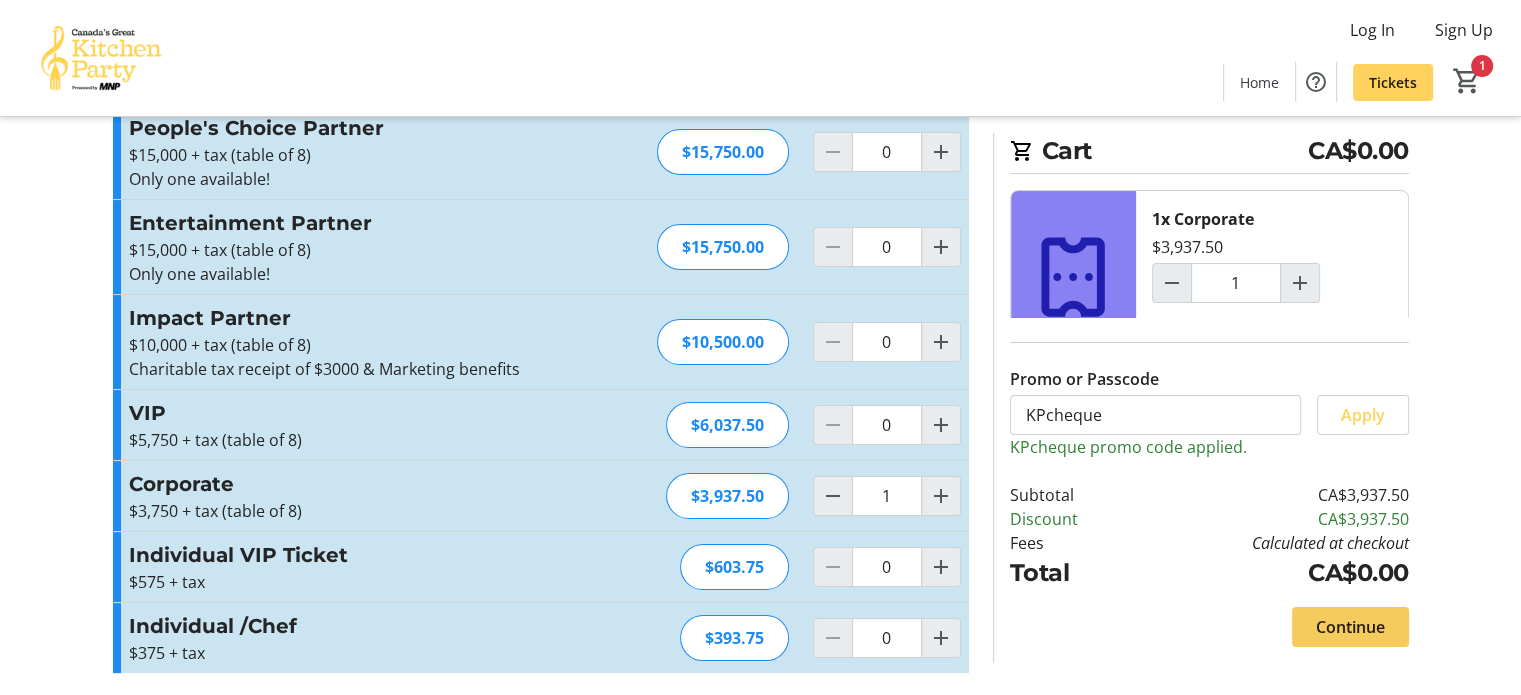 click on "Continue" 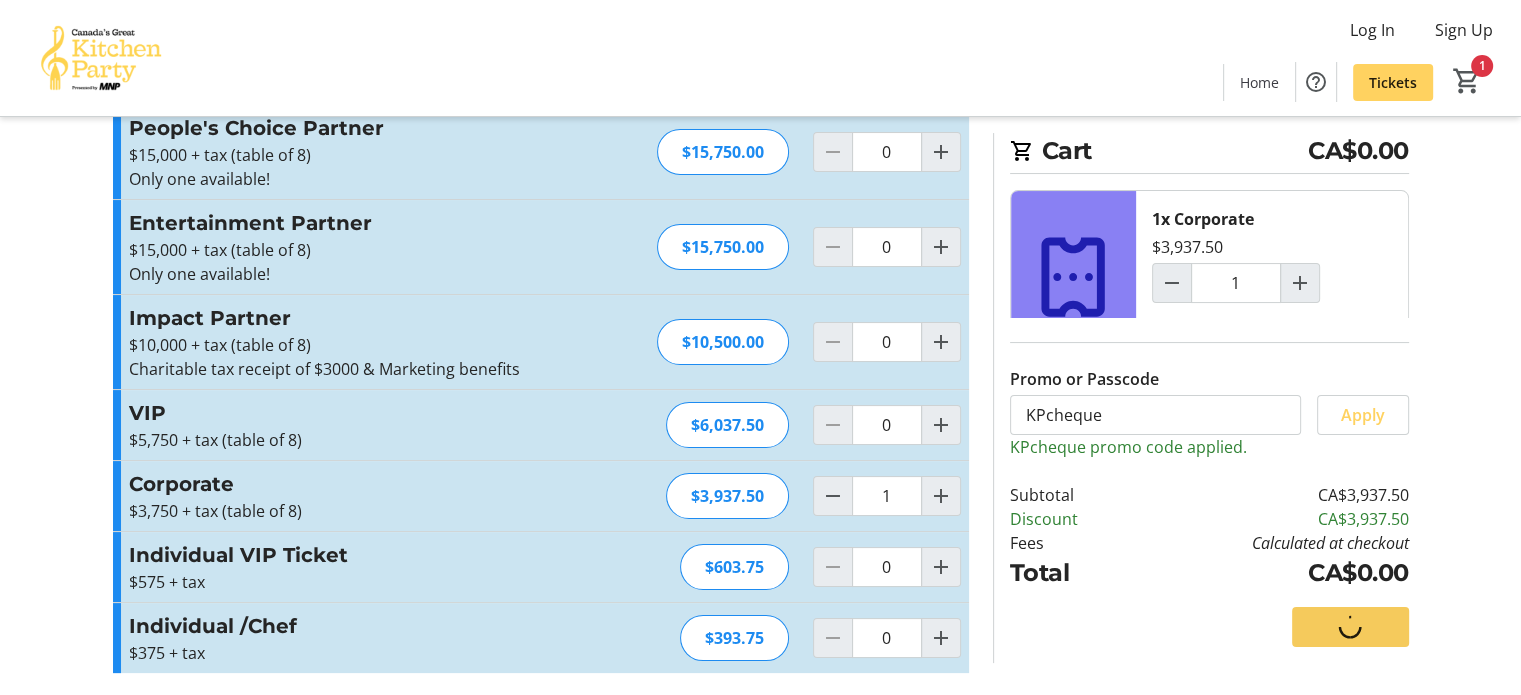 scroll, scrollTop: 0, scrollLeft: 0, axis: both 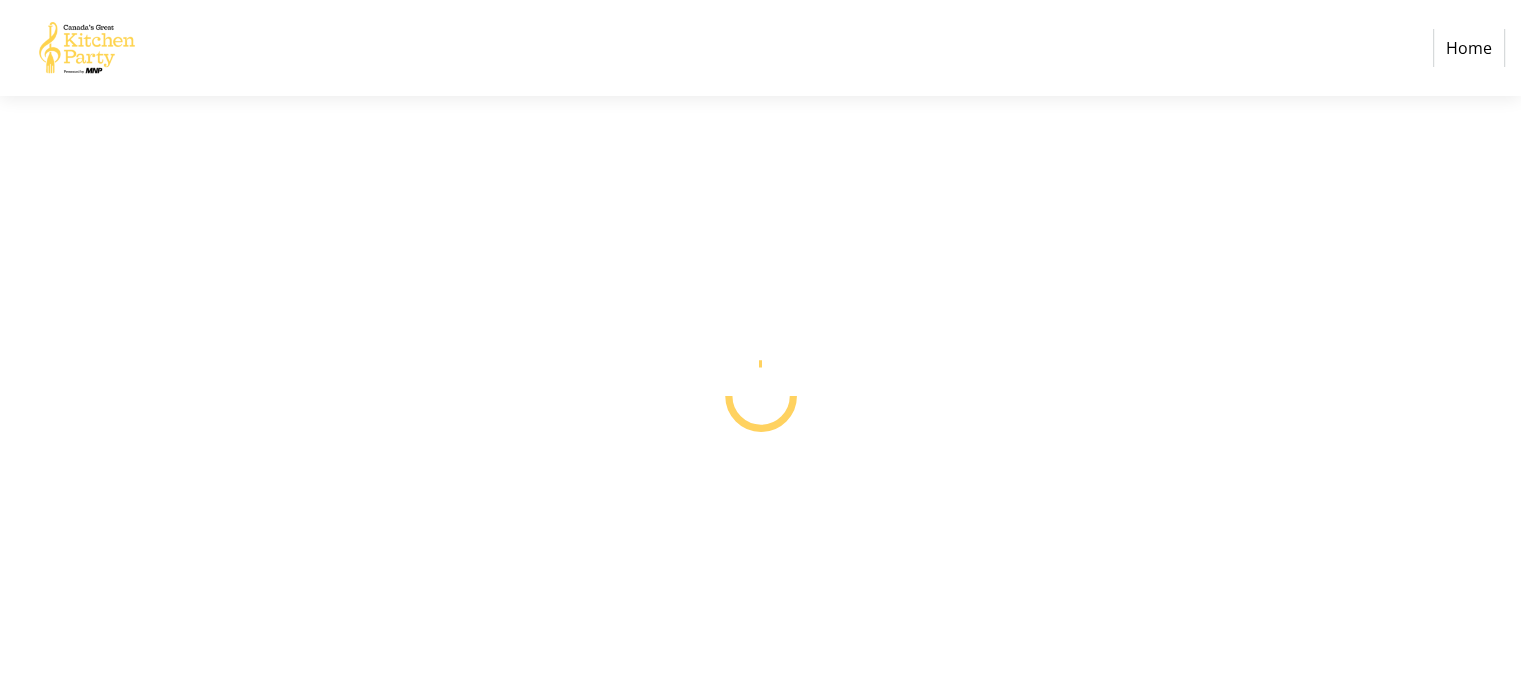 select on "CA" 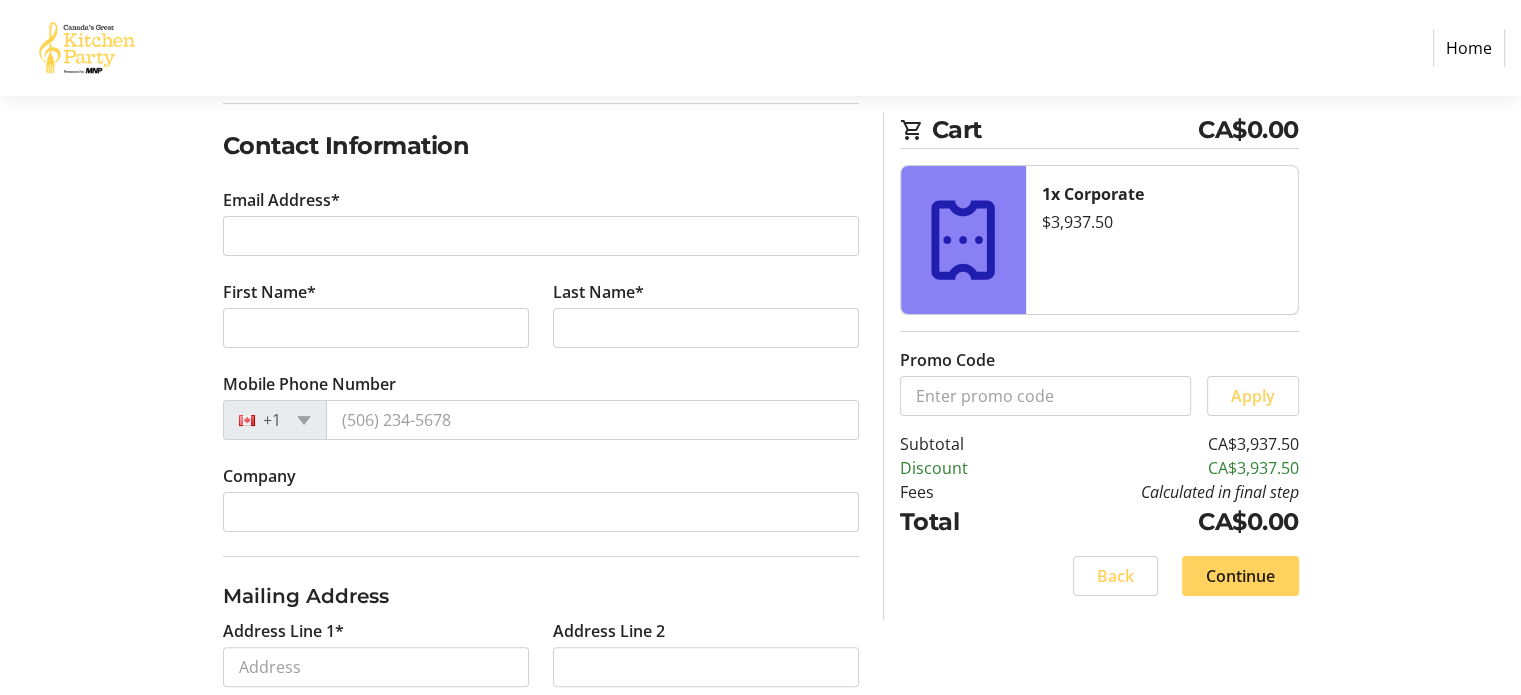 scroll, scrollTop: 344, scrollLeft: 0, axis: vertical 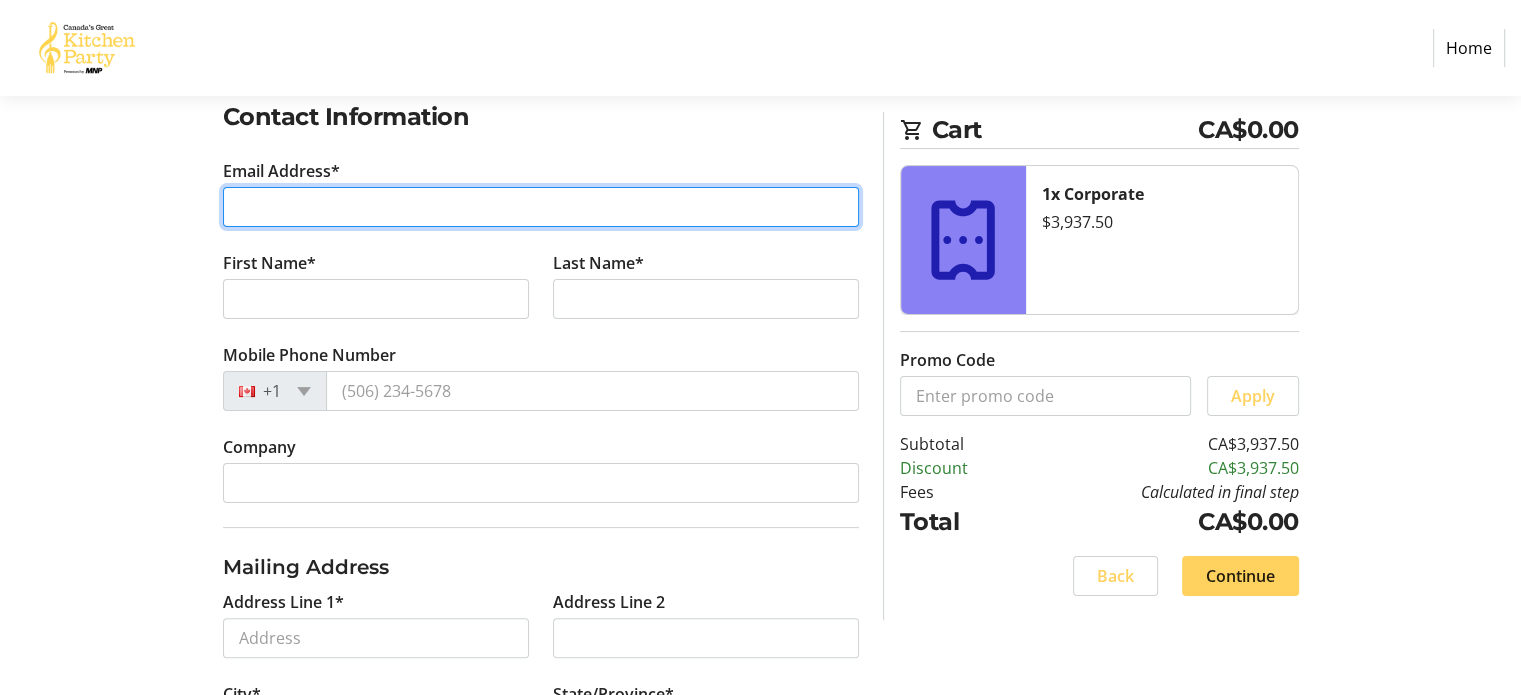 click on "Email Address*" at bounding box center (541, 207) 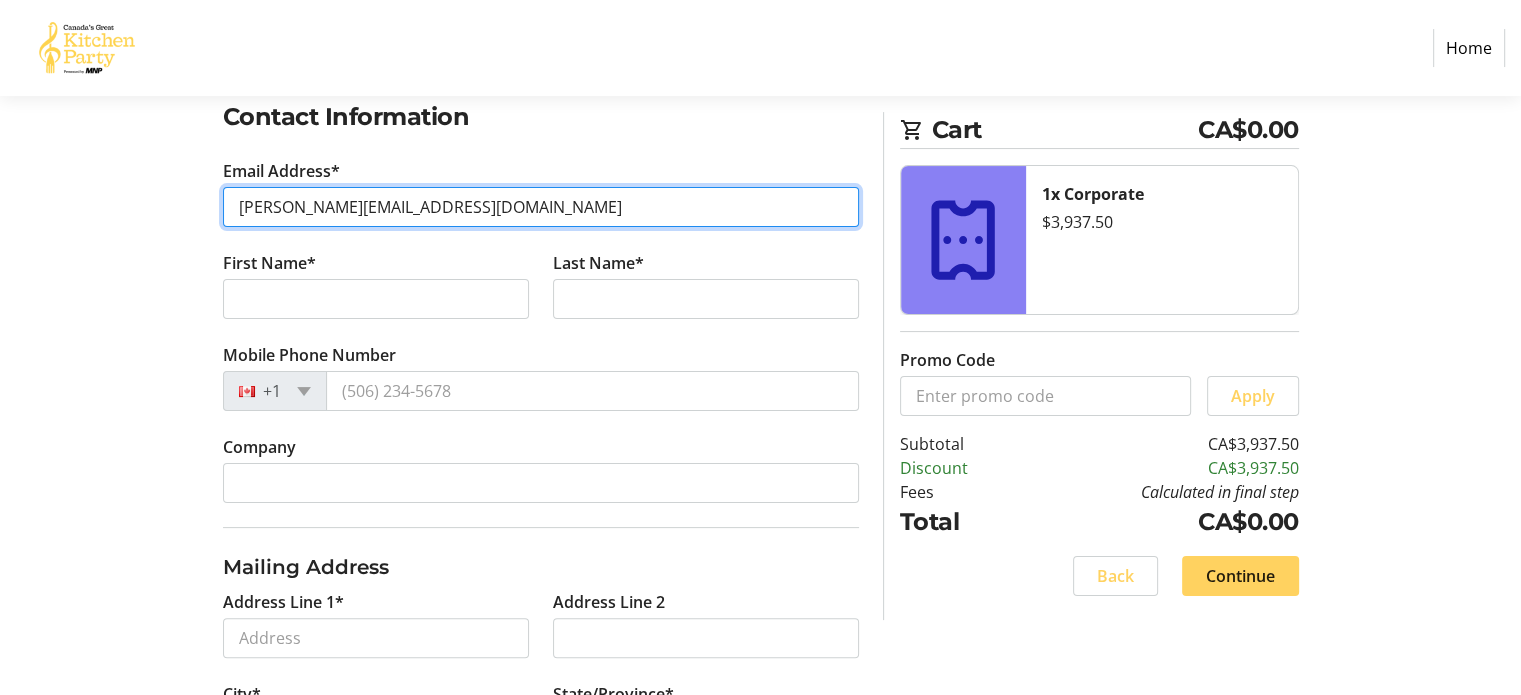 type on "[PERSON_NAME][EMAIL_ADDRESS][DOMAIN_NAME]" 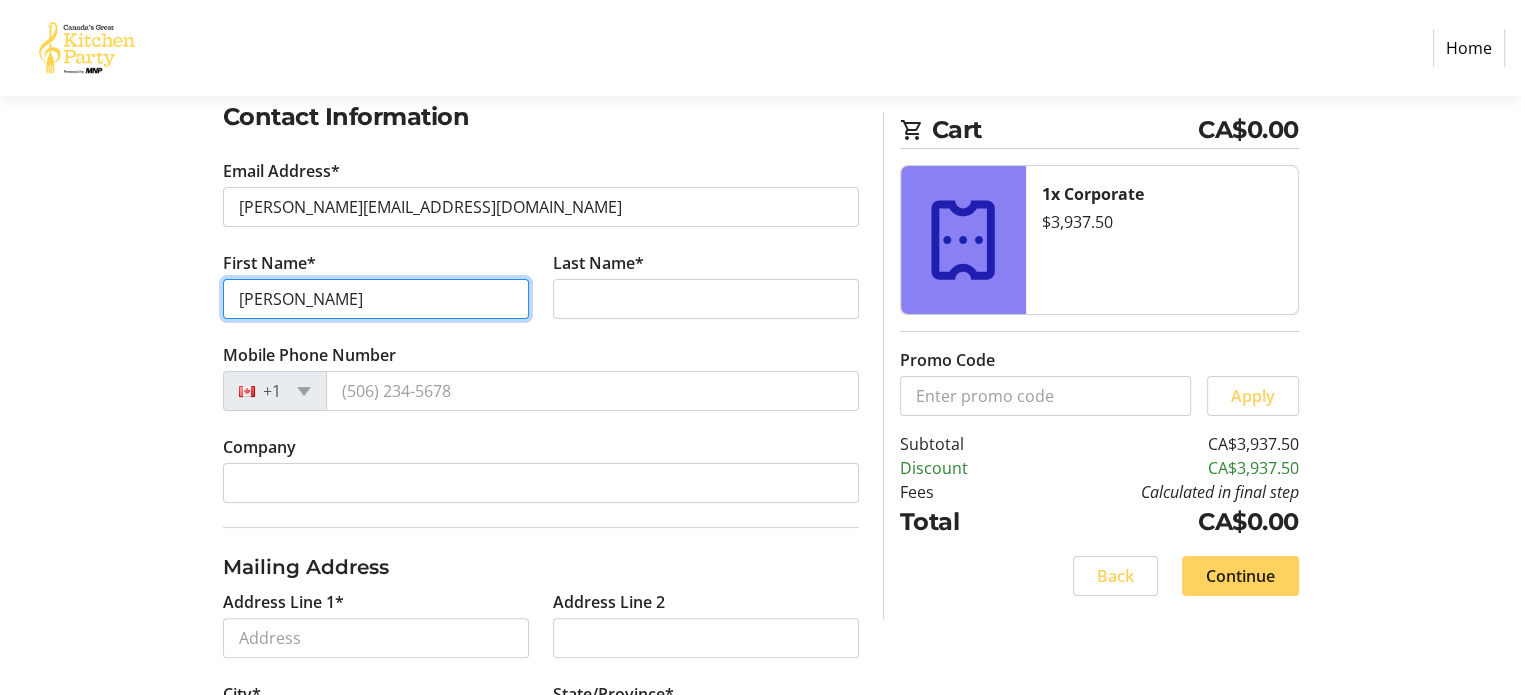 type on "[PERSON_NAME]" 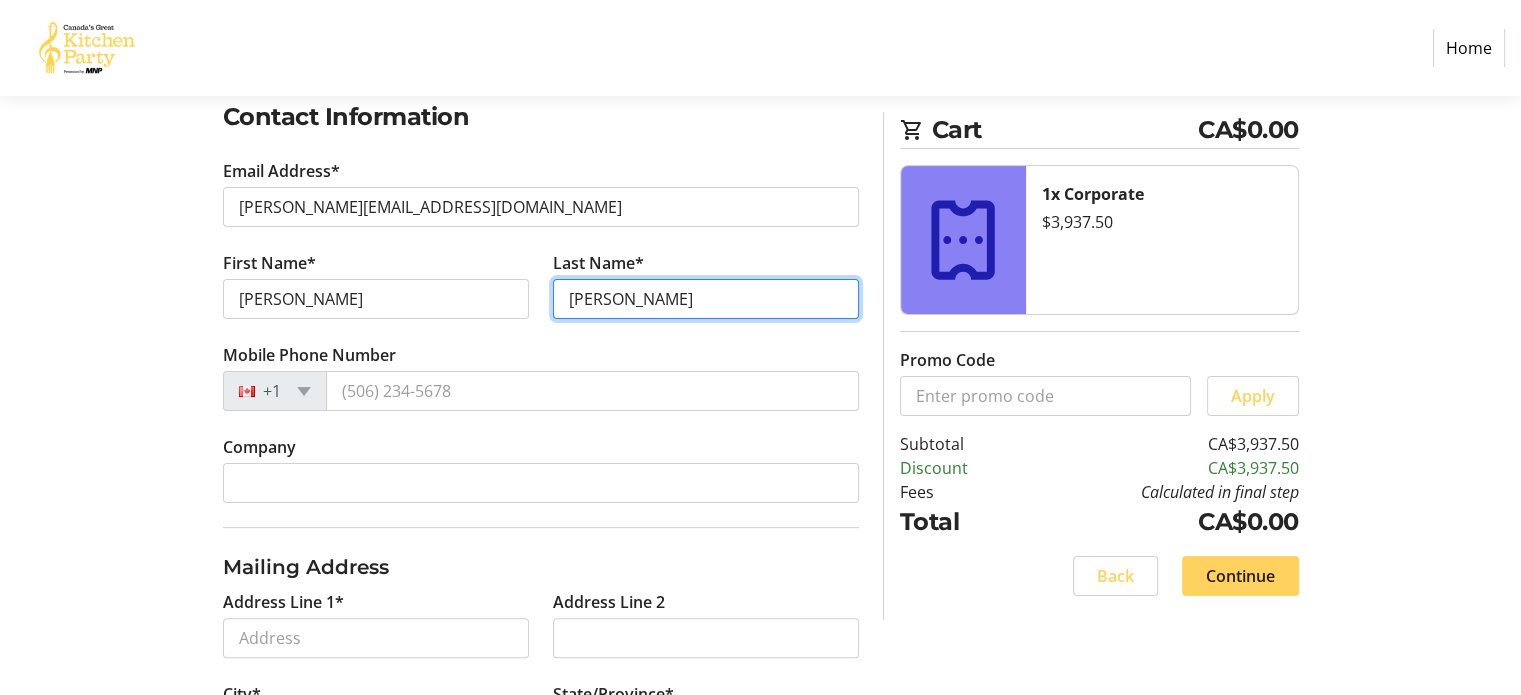 type on "[PERSON_NAME]" 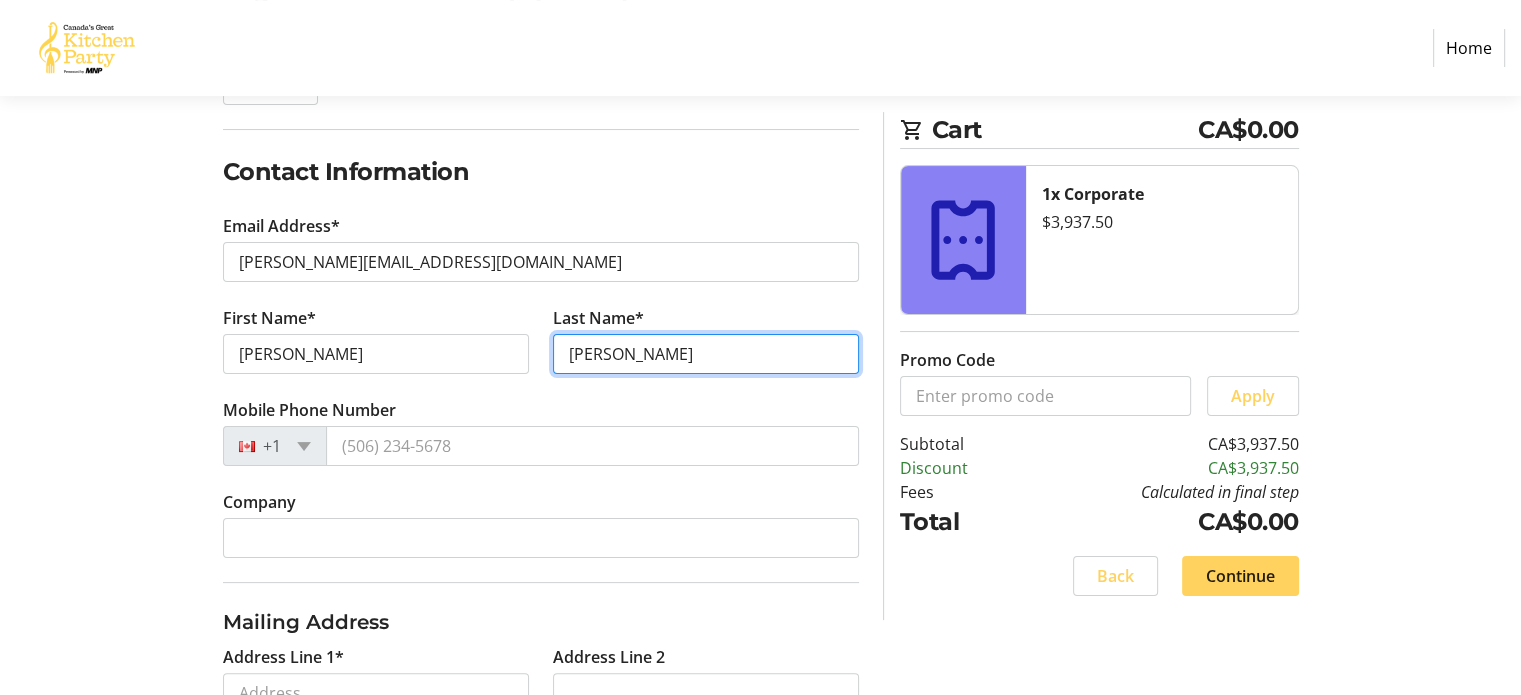 scroll, scrollTop: 244, scrollLeft: 0, axis: vertical 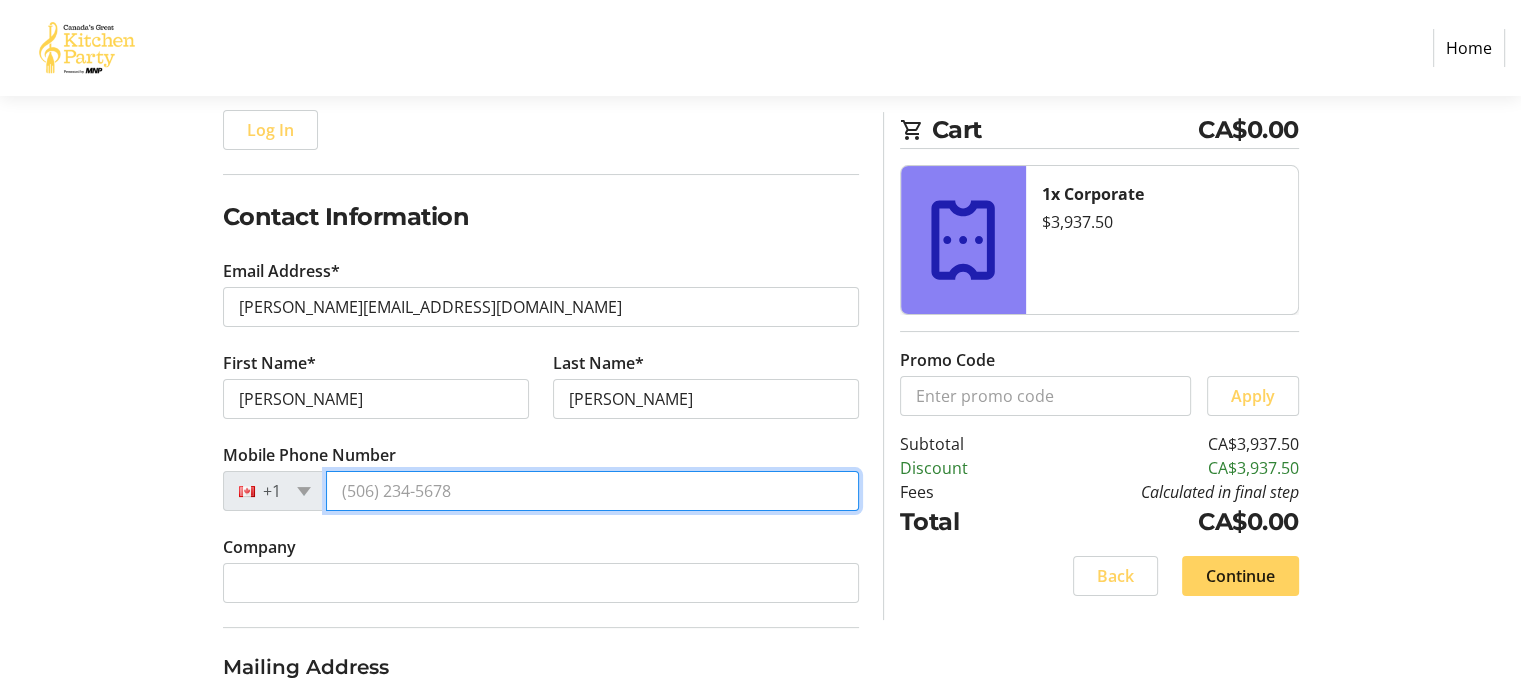 click on "Mobile Phone Number" at bounding box center (592, 491) 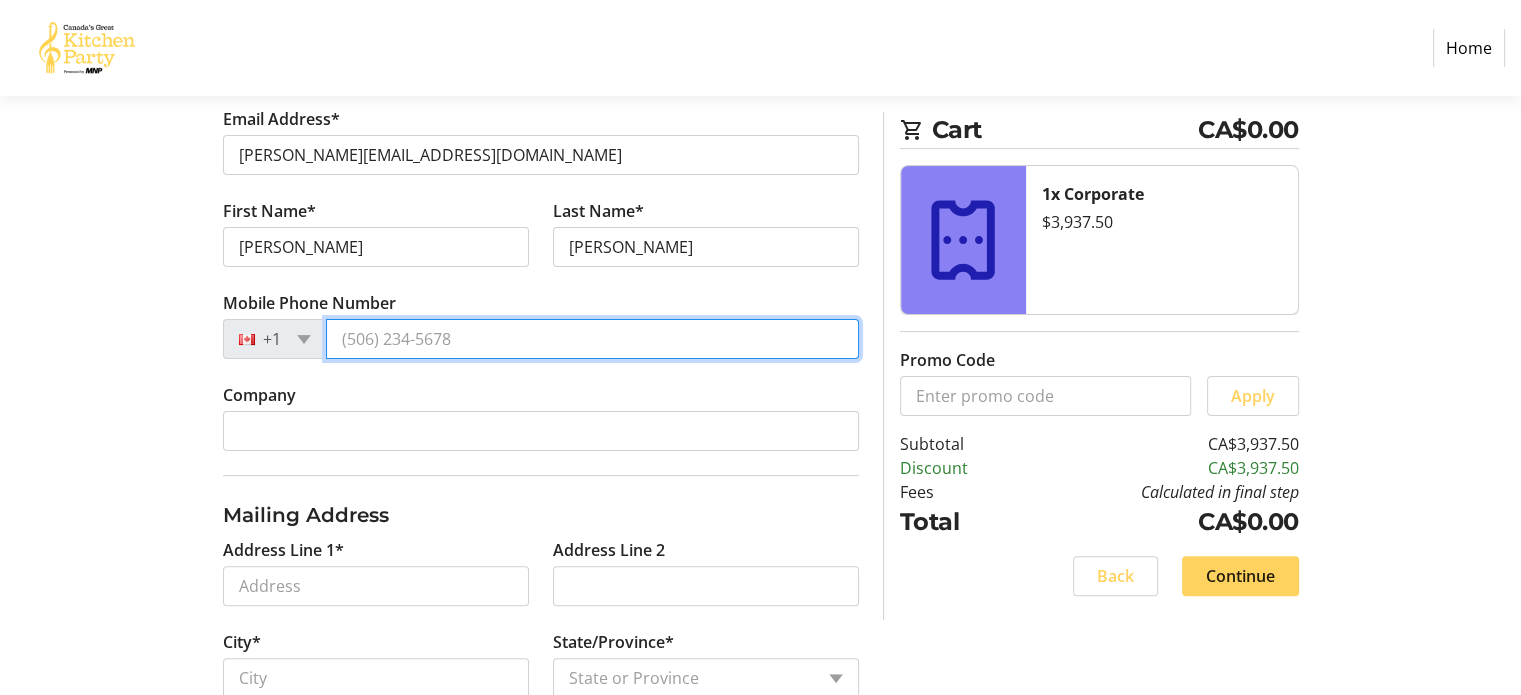 scroll, scrollTop: 406, scrollLeft: 0, axis: vertical 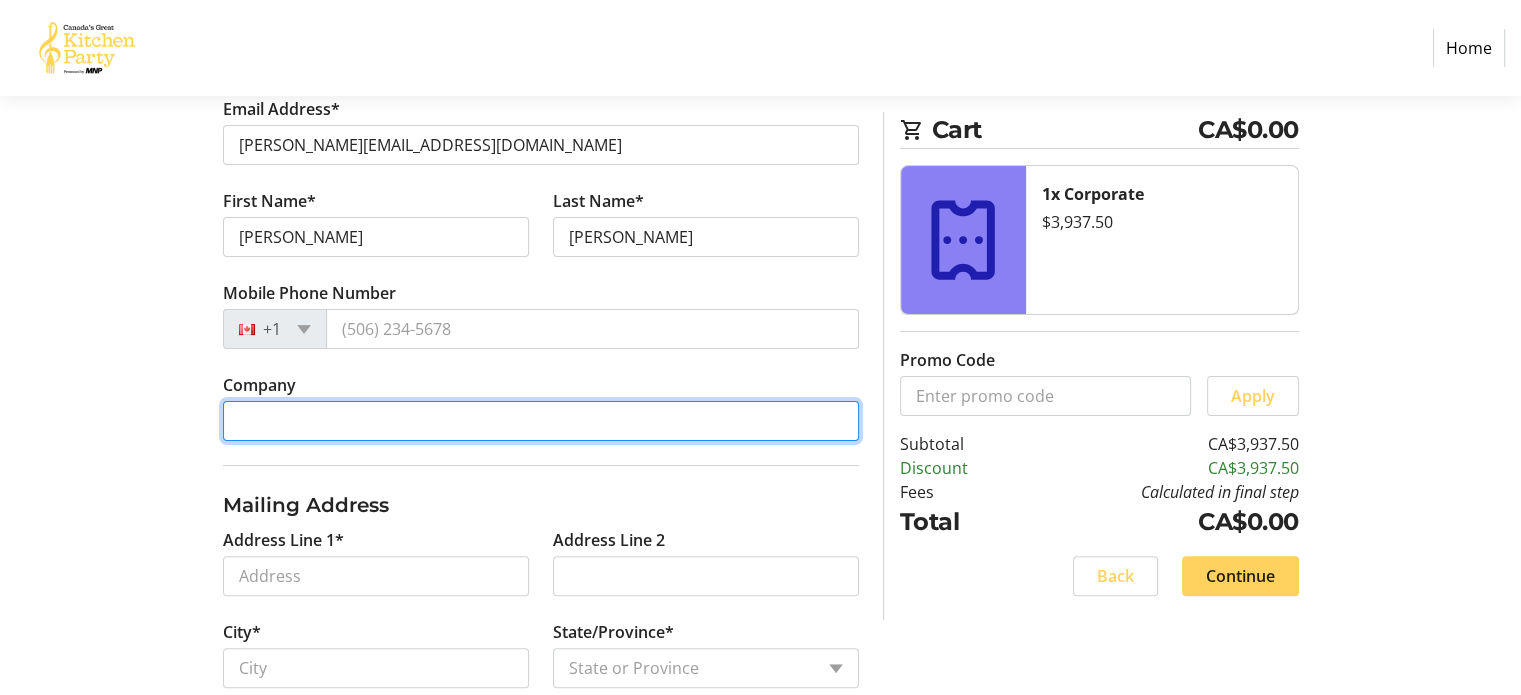 click on "Company" at bounding box center [541, 421] 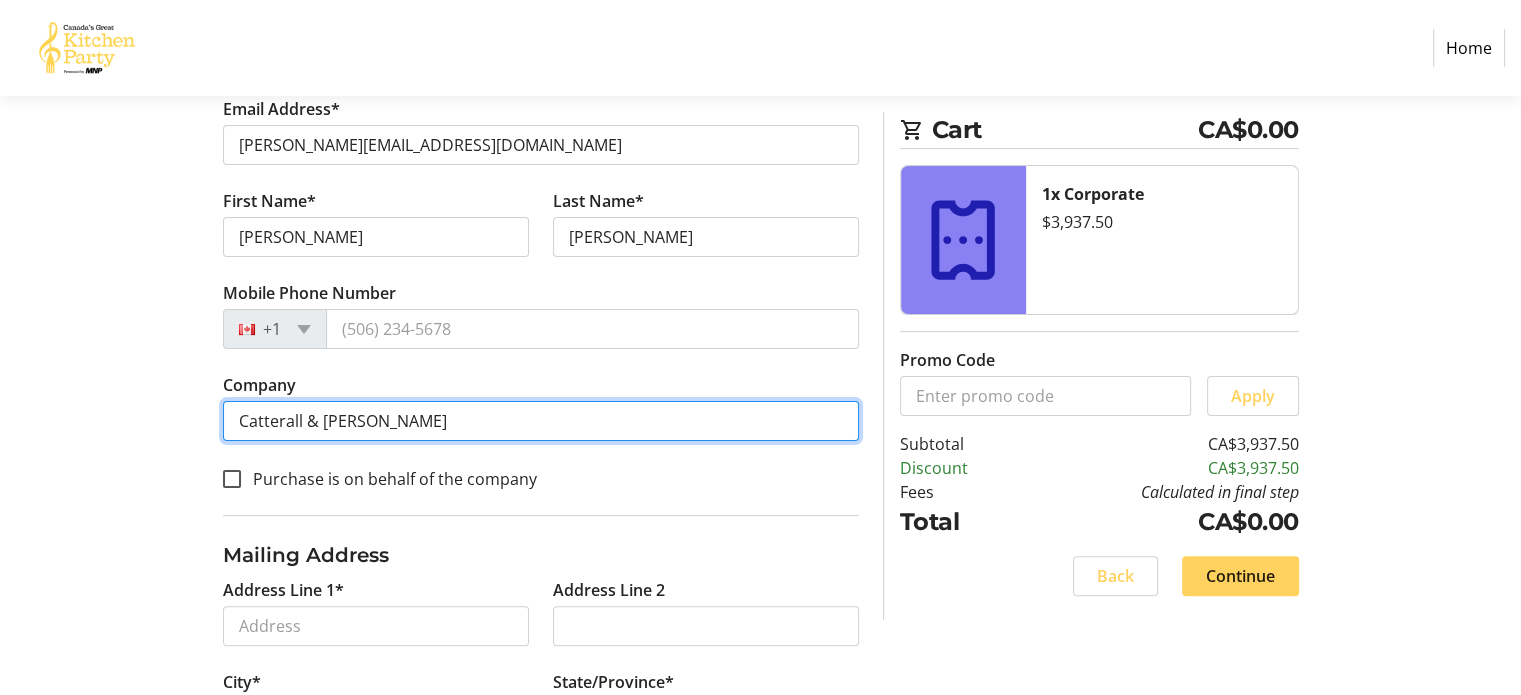 type on "Catterall & [PERSON_NAME]" 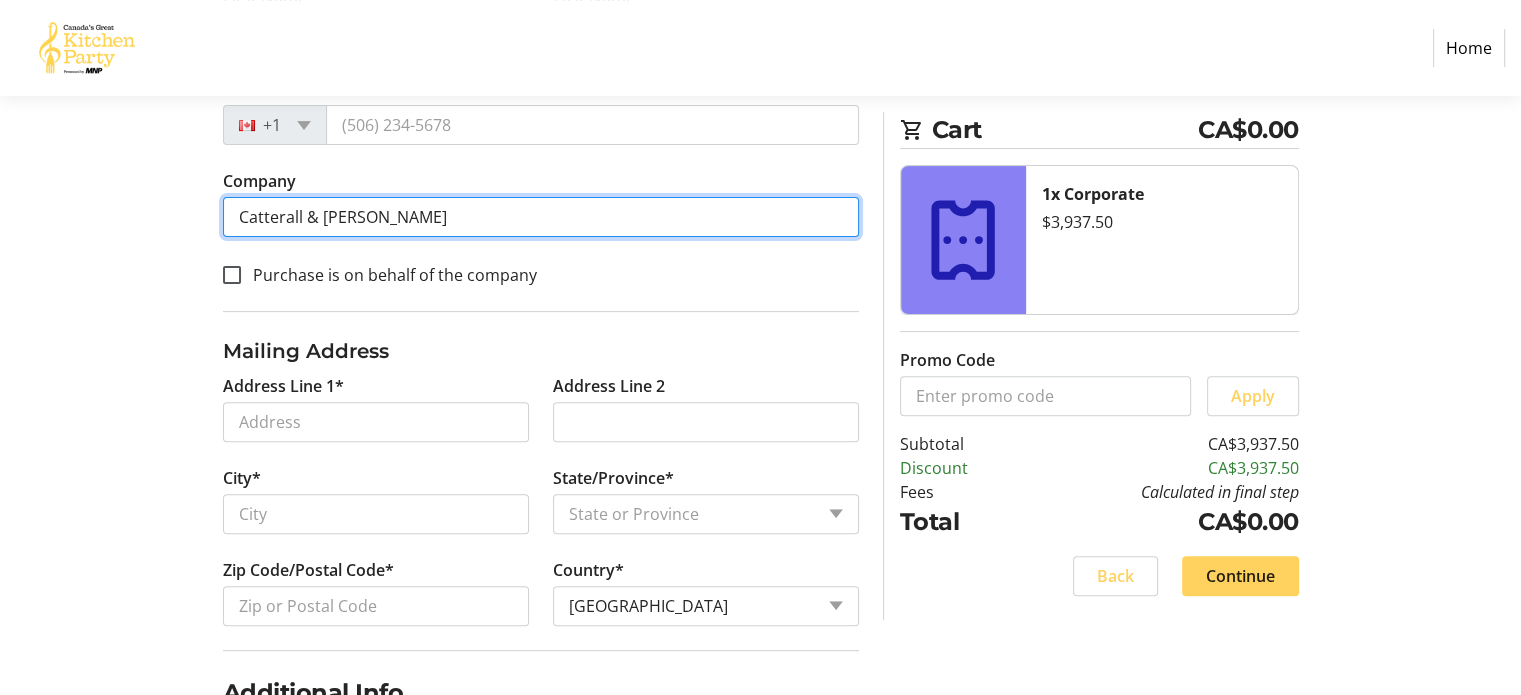 scroll, scrollTop: 623, scrollLeft: 0, axis: vertical 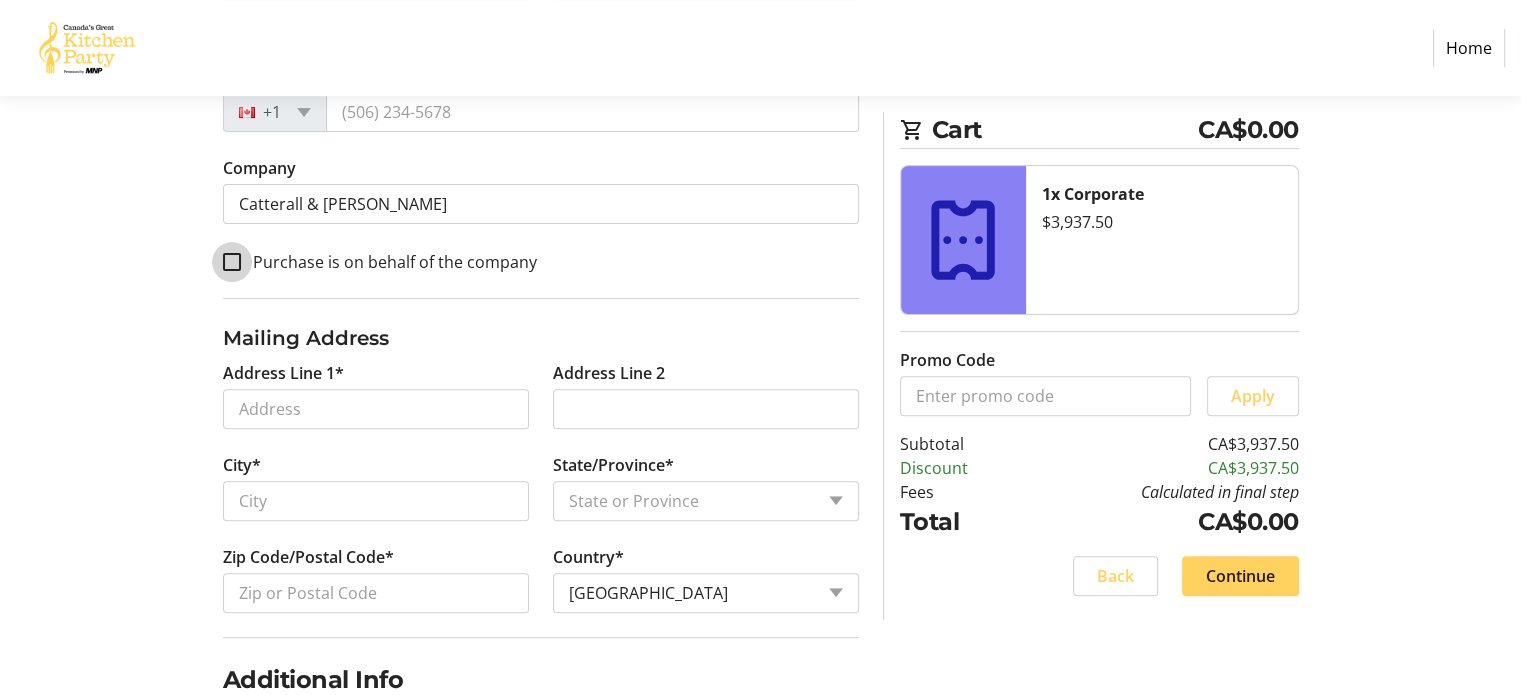 click on "Purchase is on behalf of the company" at bounding box center (232, 262) 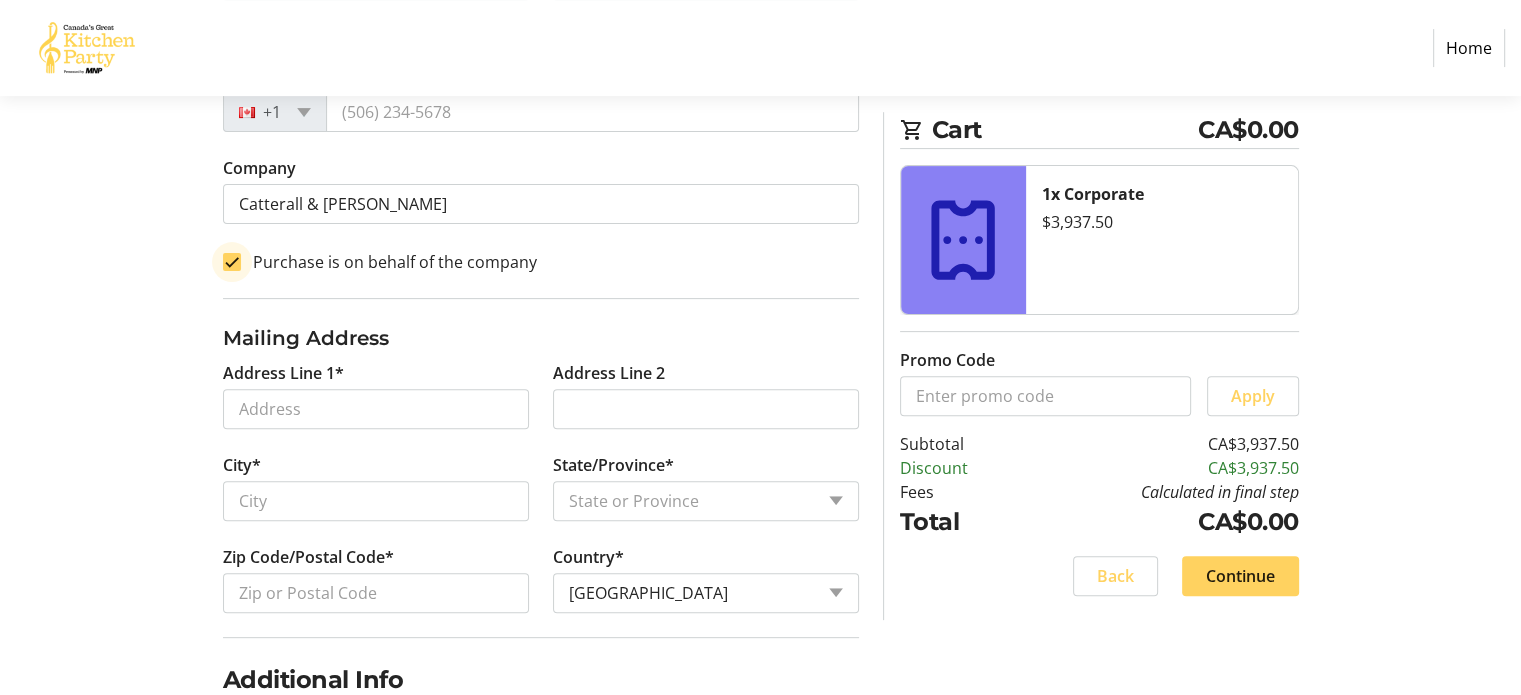 checkbox on "true" 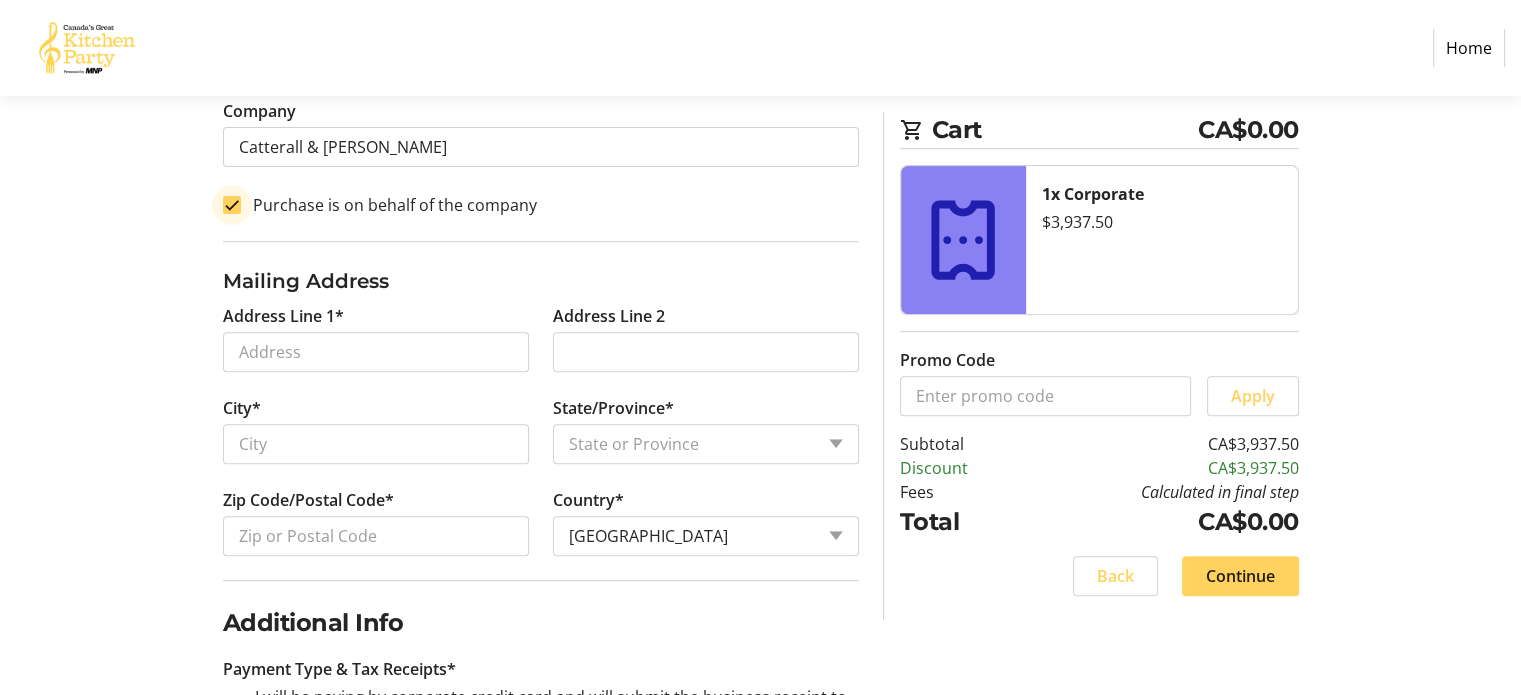 scroll, scrollTop: 716, scrollLeft: 0, axis: vertical 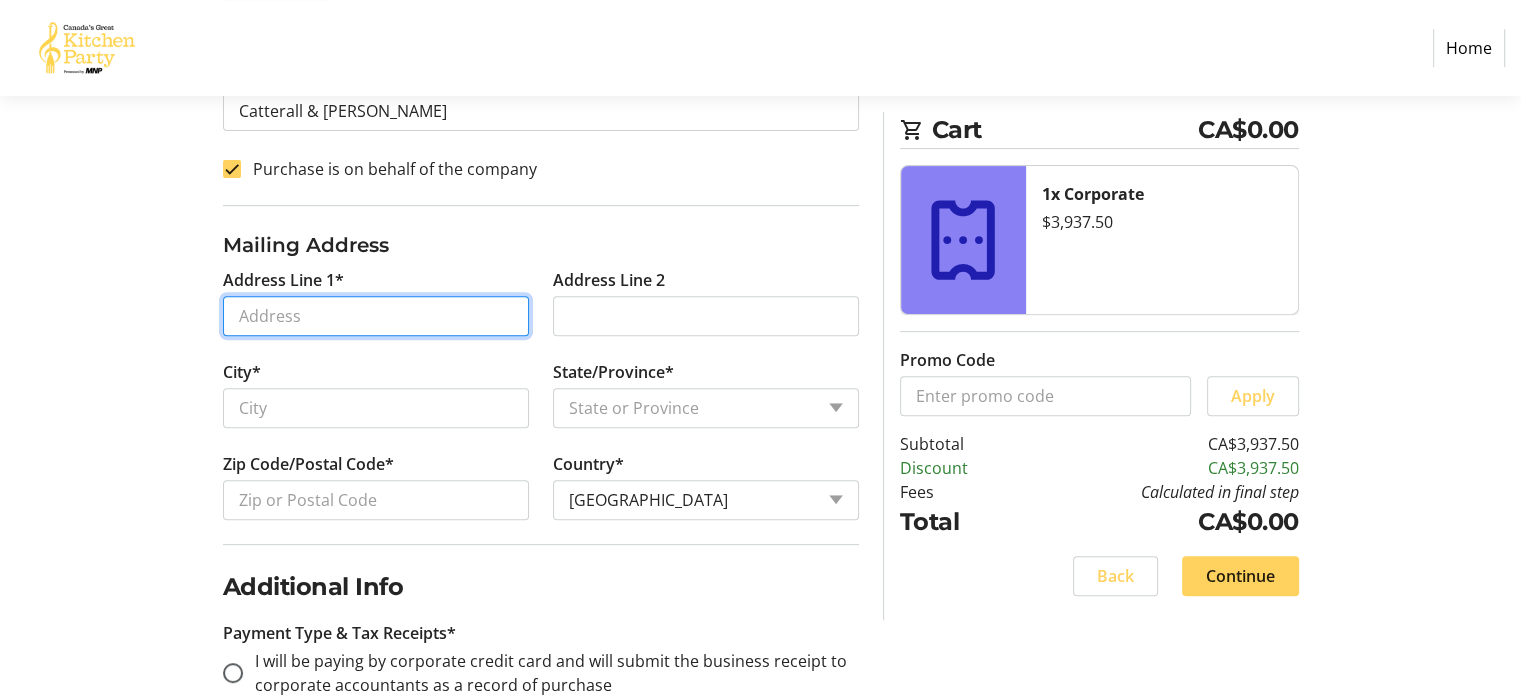 click on "Address Line 1*" at bounding box center [376, 316] 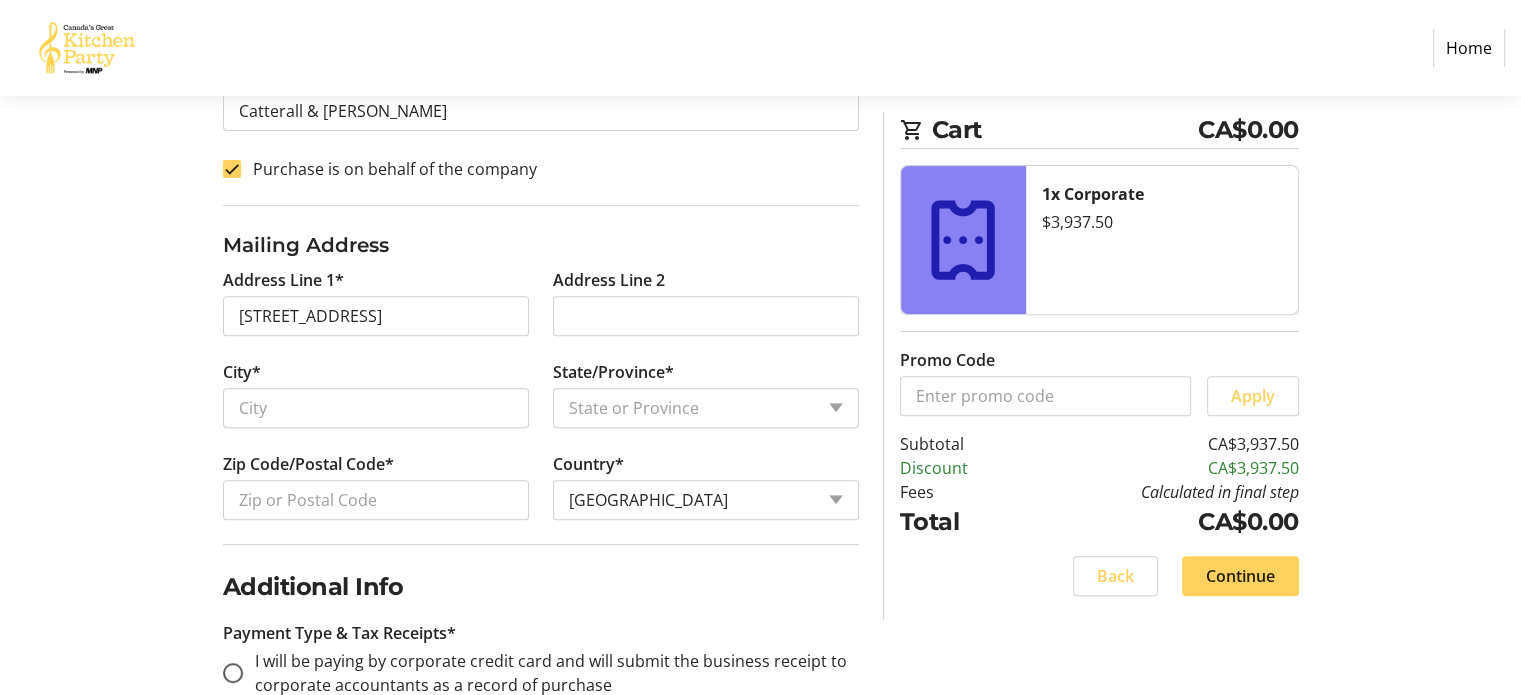 type on "[STREET_ADDRESS]" 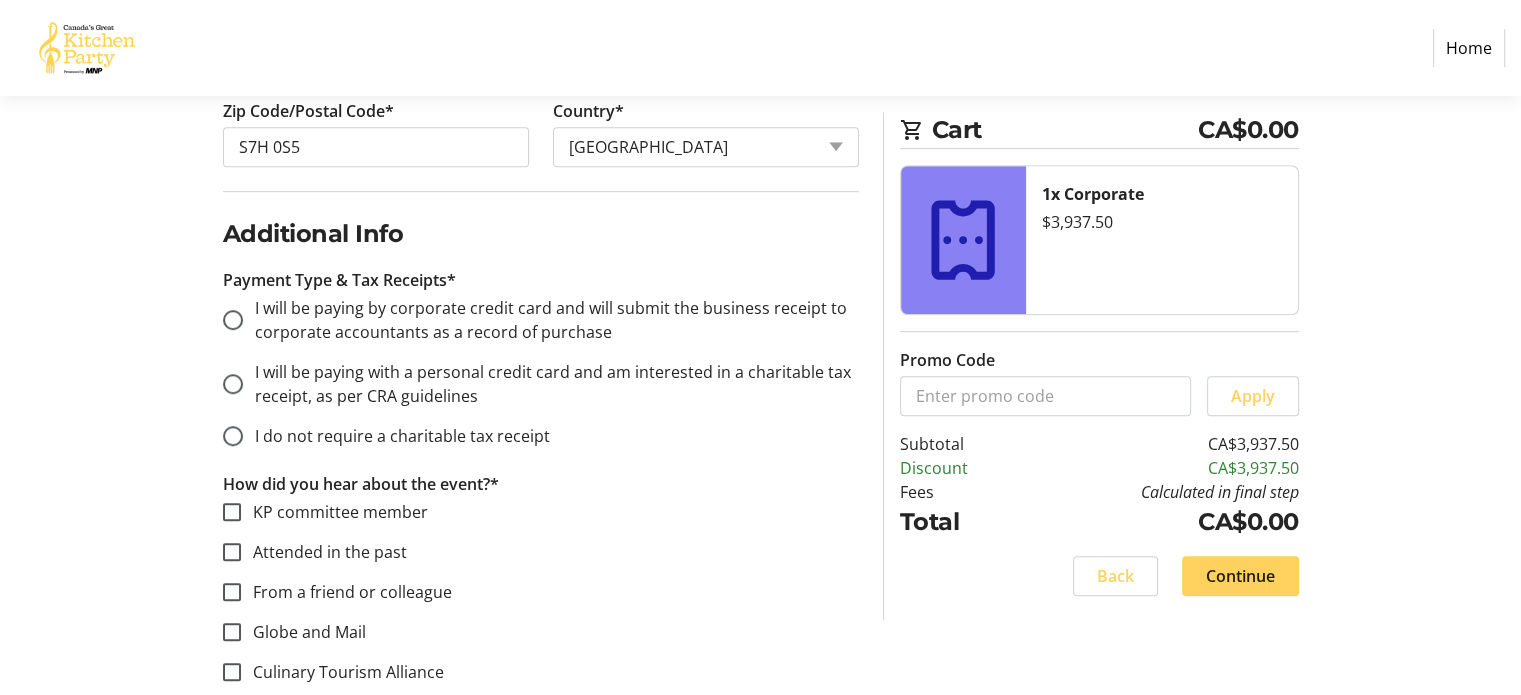 scroll, scrollTop: 1120, scrollLeft: 0, axis: vertical 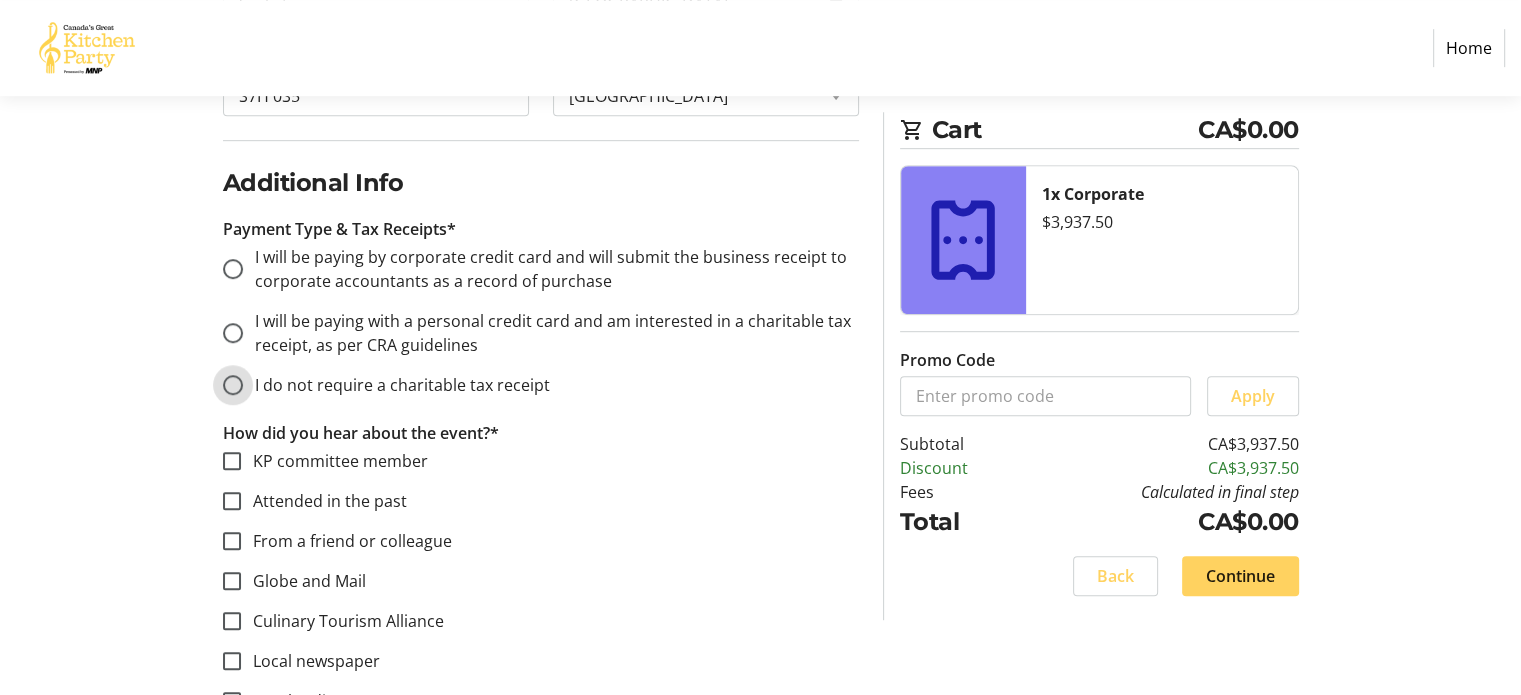 click on "I do not require a charitable tax receipt" at bounding box center [233, 385] 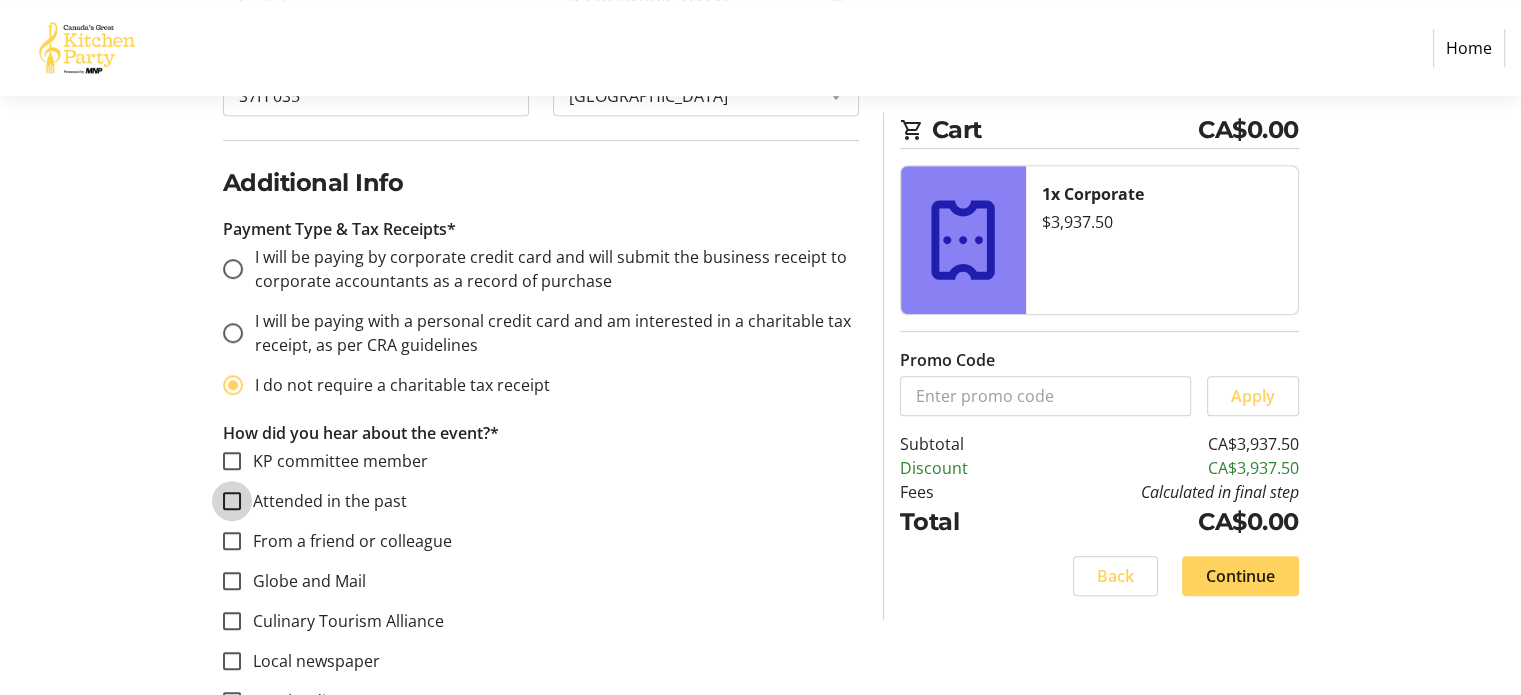 click on "Attended in the past" at bounding box center (232, 501) 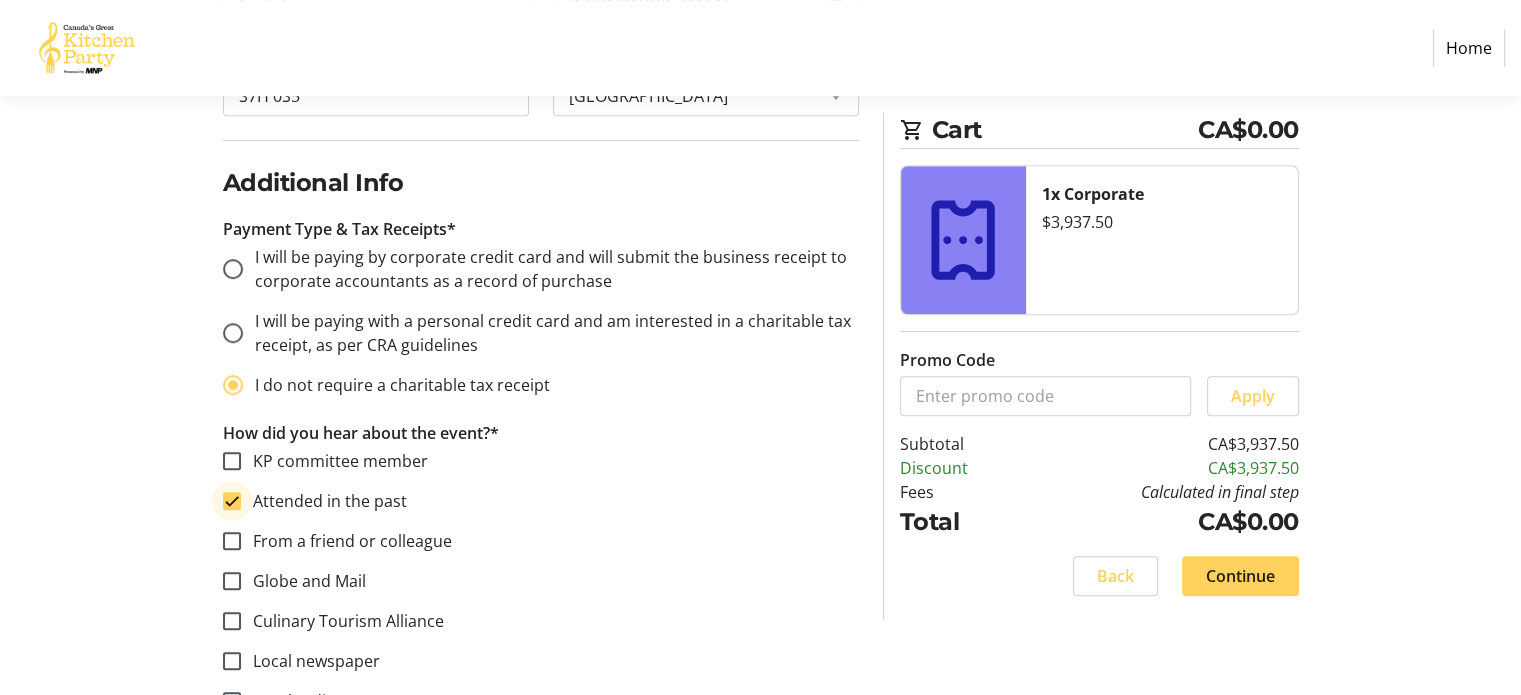 checkbox on "true" 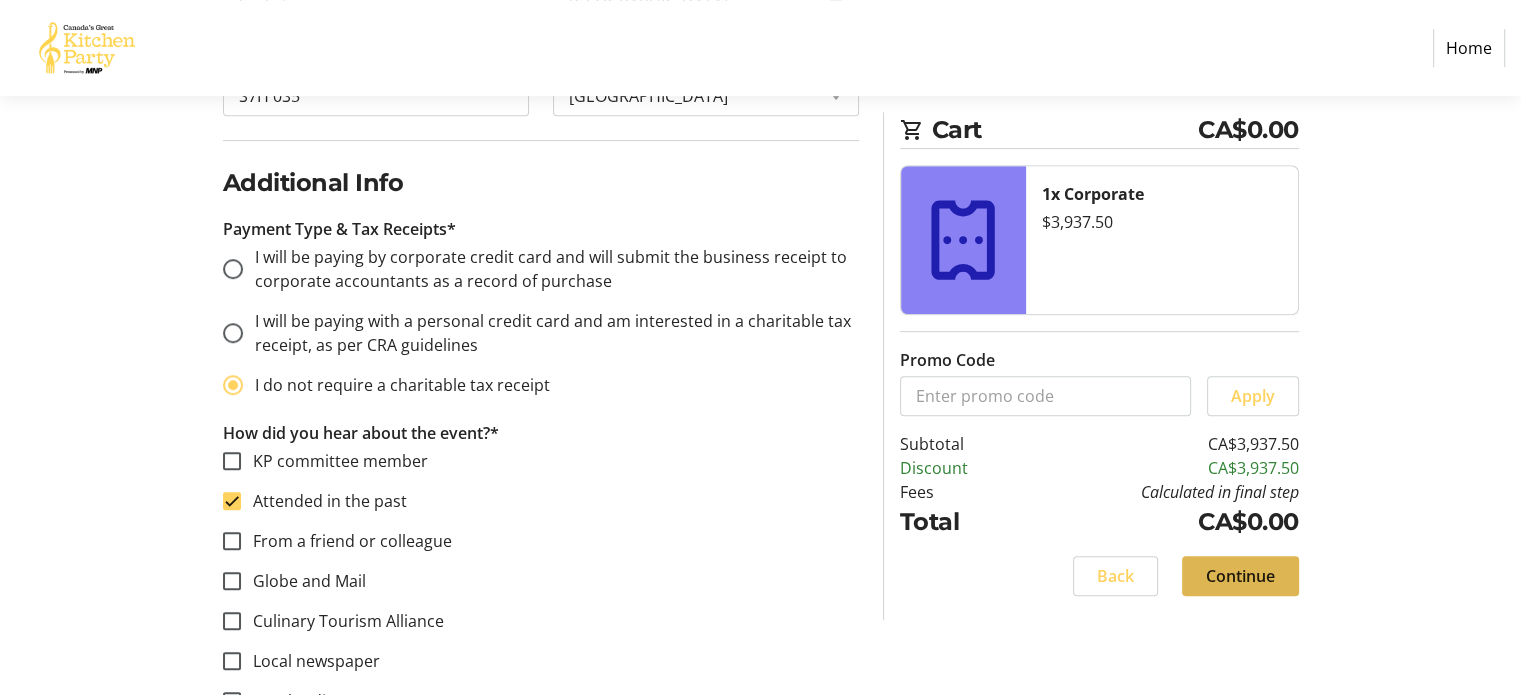 click on "Continue" 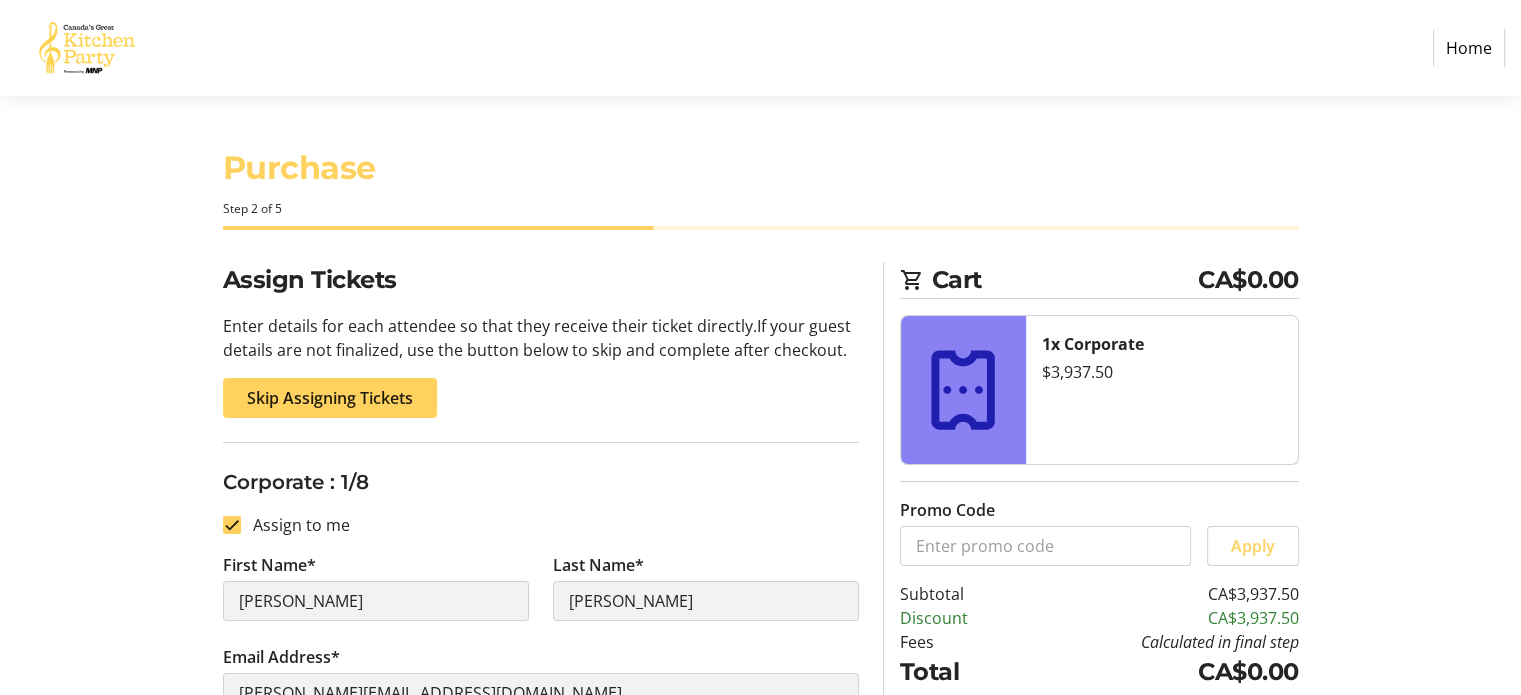 scroll, scrollTop: 0, scrollLeft: 0, axis: both 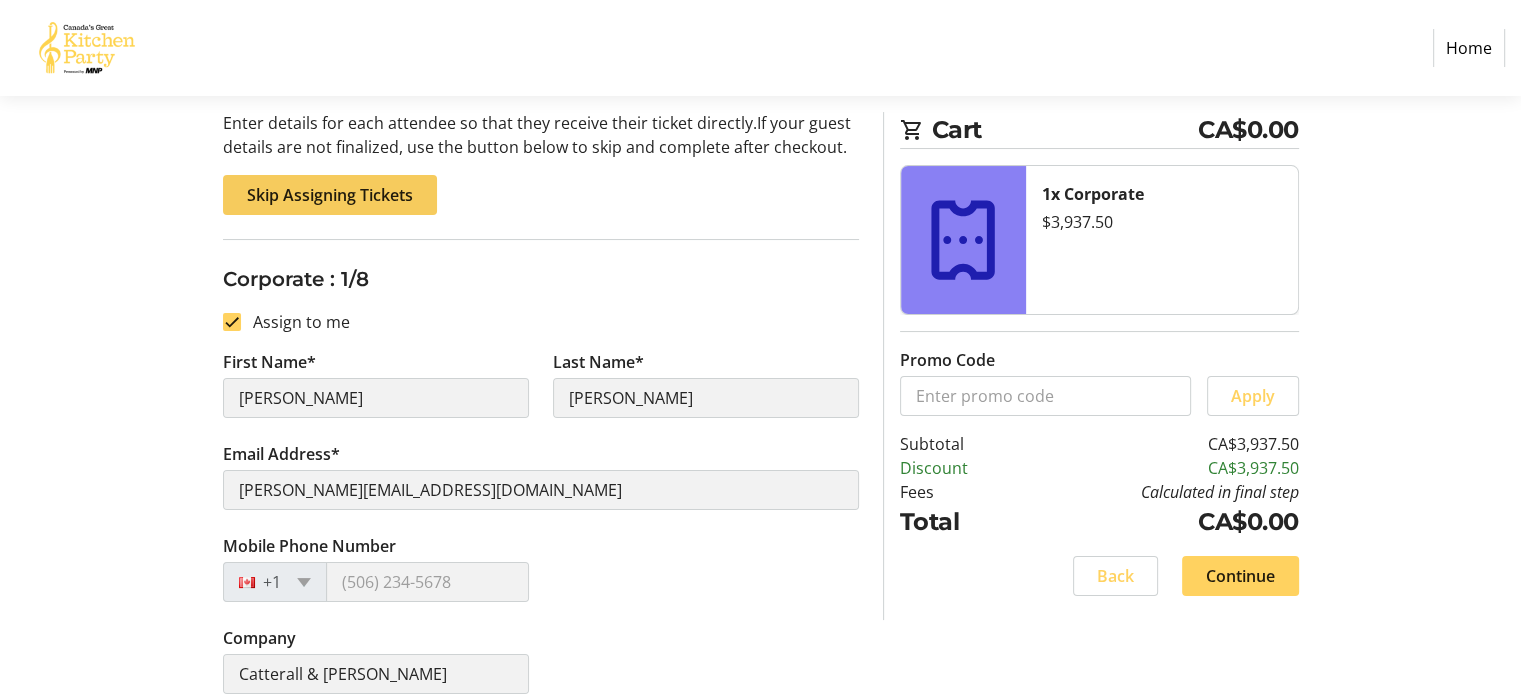 click 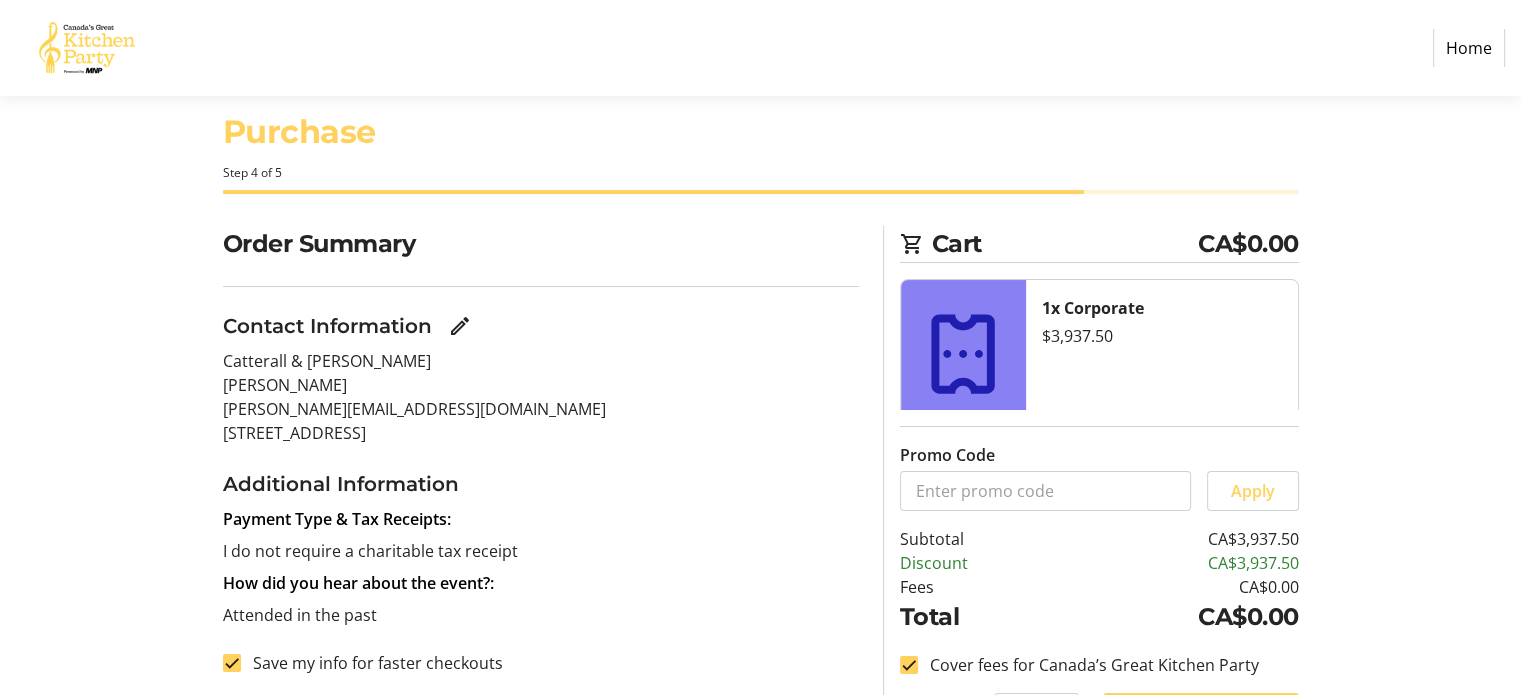 scroll, scrollTop: 0, scrollLeft: 0, axis: both 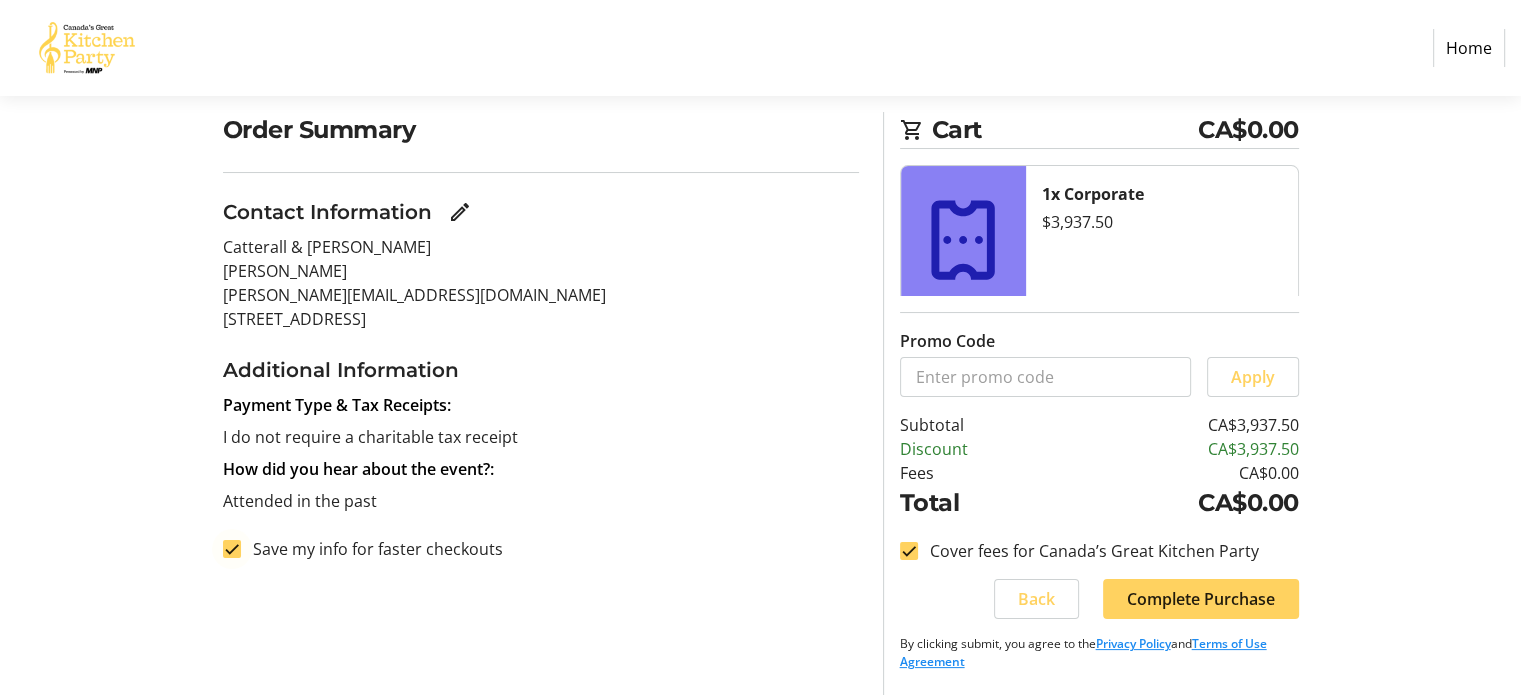 click at bounding box center (232, 549) 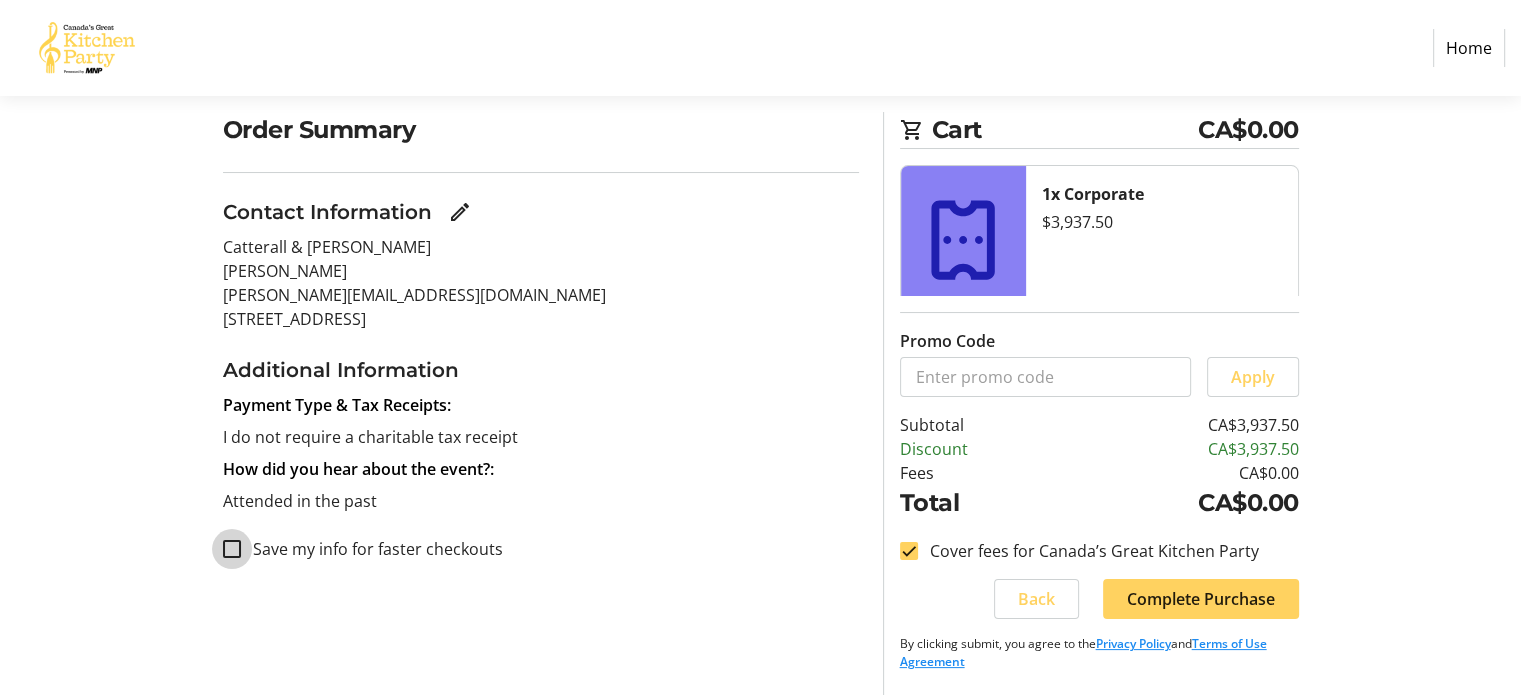 checkbox on "false" 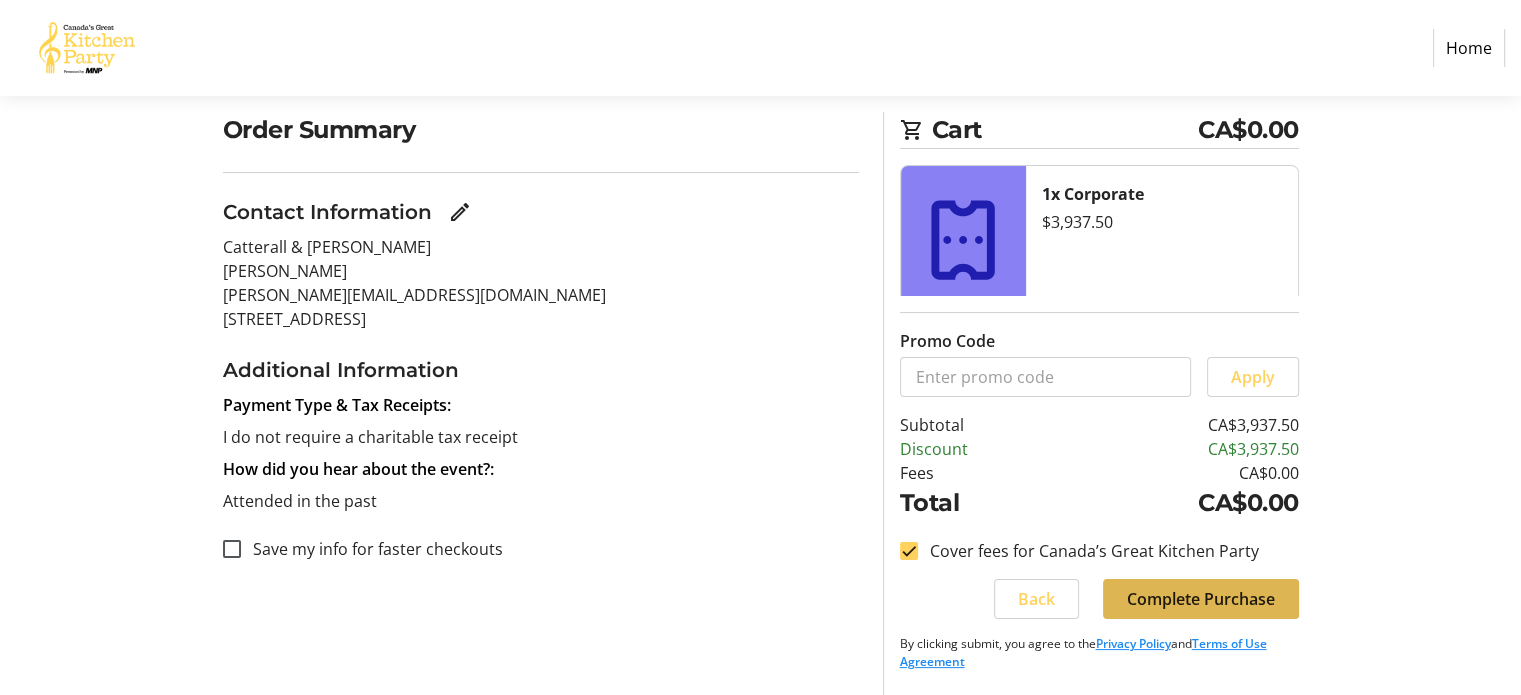 click on "Complete Purchase" 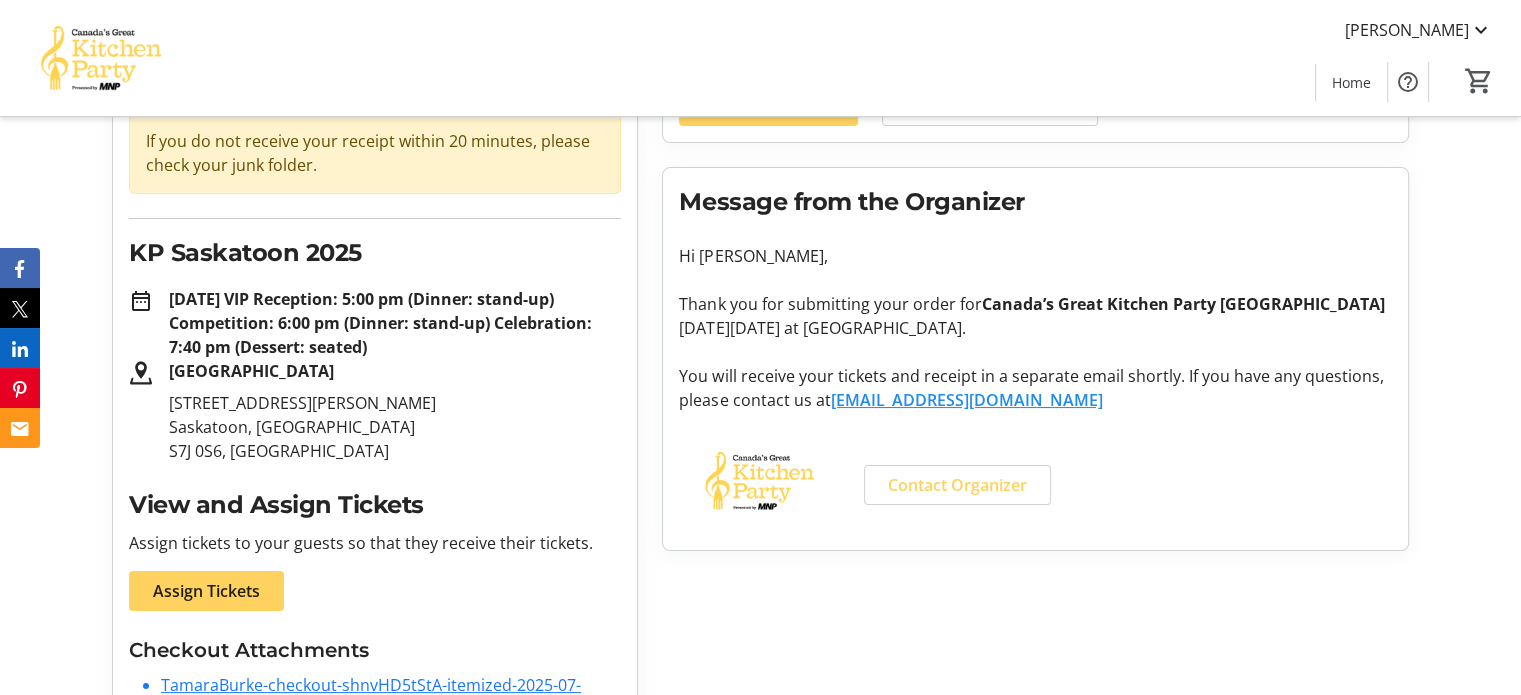 scroll, scrollTop: 295, scrollLeft: 0, axis: vertical 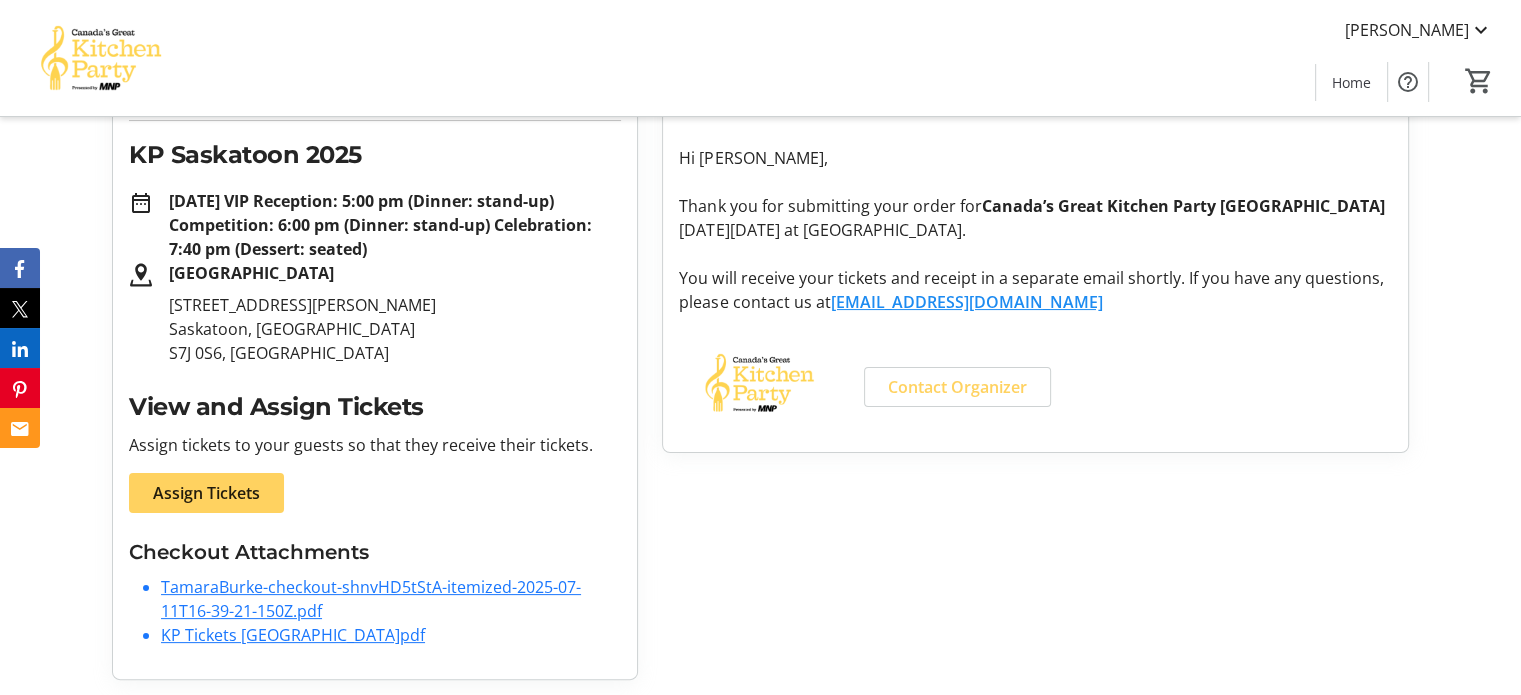 click on "TamaraBurke-checkout-shnvHD5tStA-itemized-2025-07-11T16-39-21-150Z.pdf" 